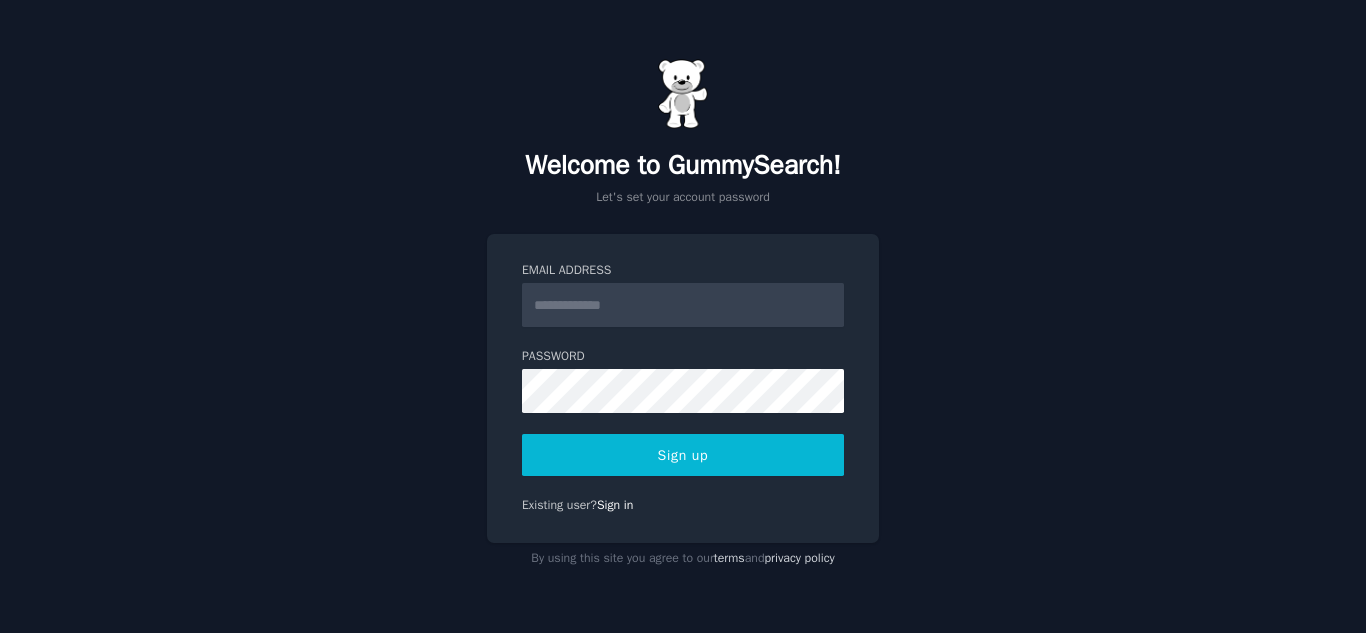 scroll, scrollTop: 0, scrollLeft: 0, axis: both 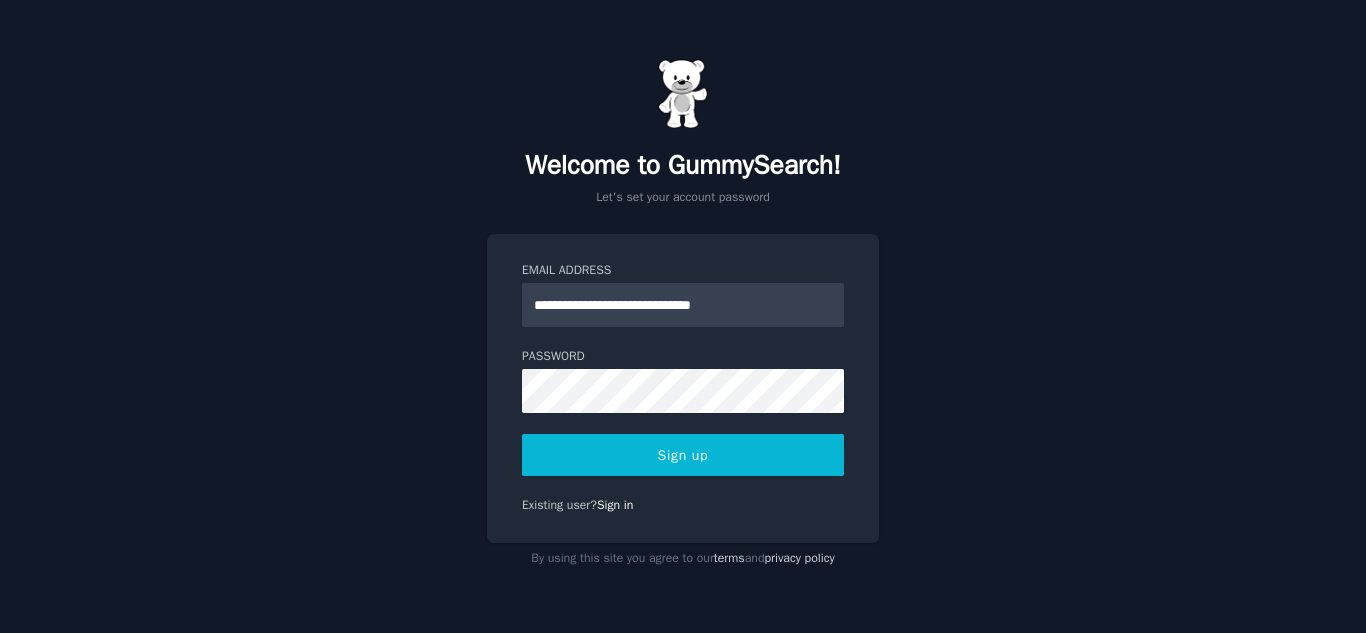 click on "**********" at bounding box center [683, 316] 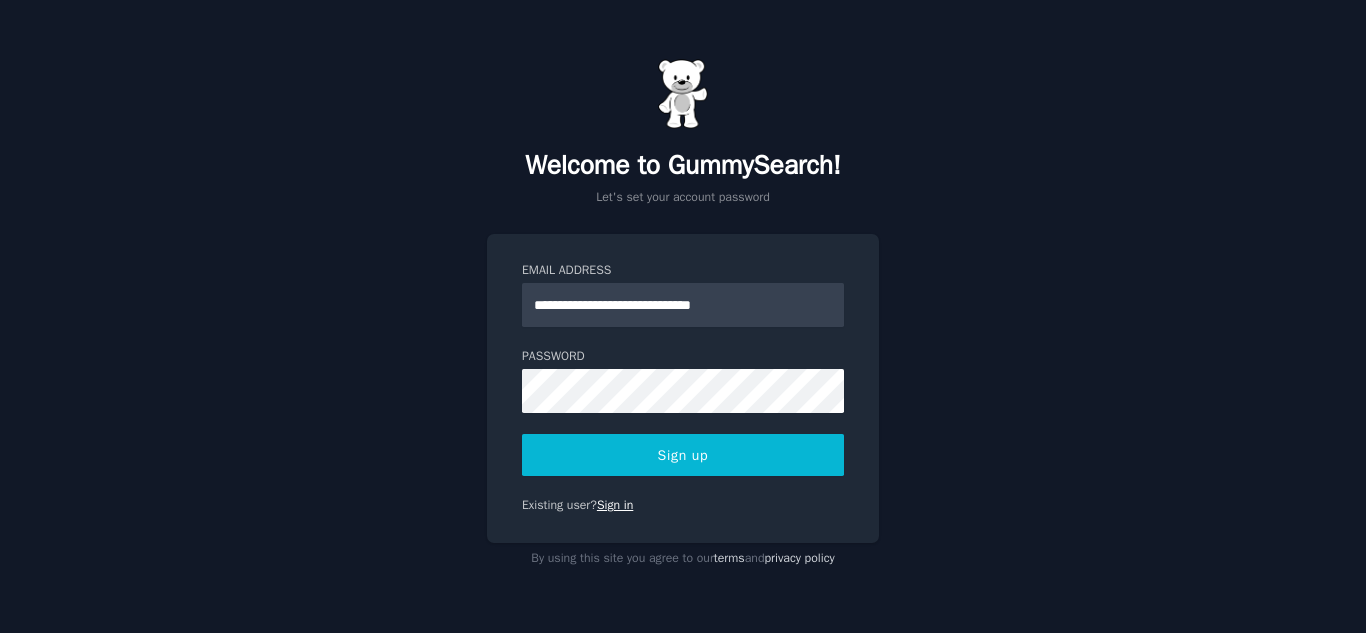 click on "Sign in" at bounding box center (615, 505) 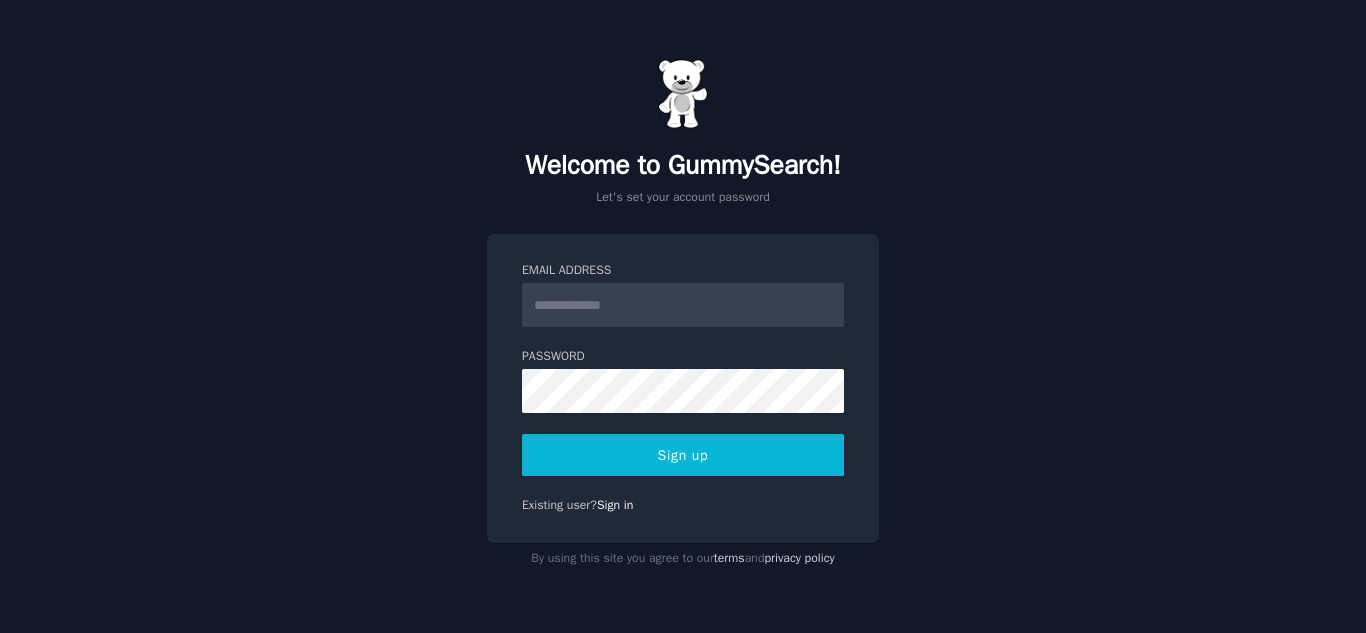 scroll, scrollTop: 0, scrollLeft: 0, axis: both 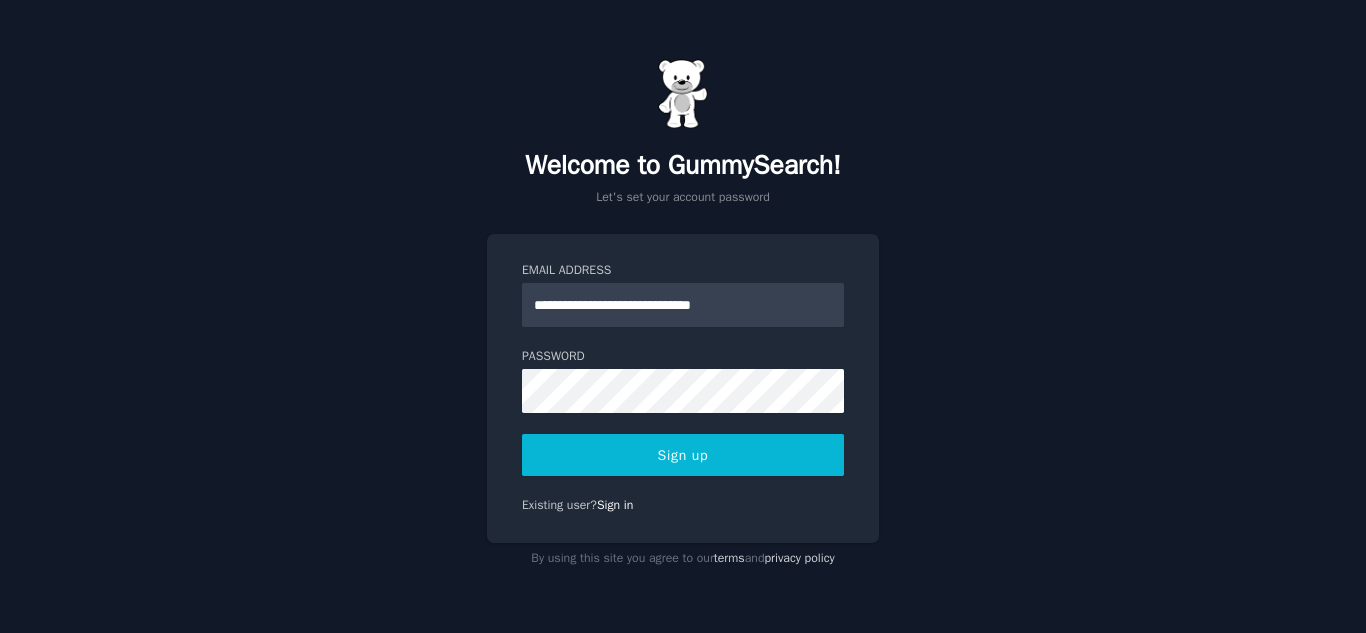 click on "Sign up" at bounding box center (683, 455) 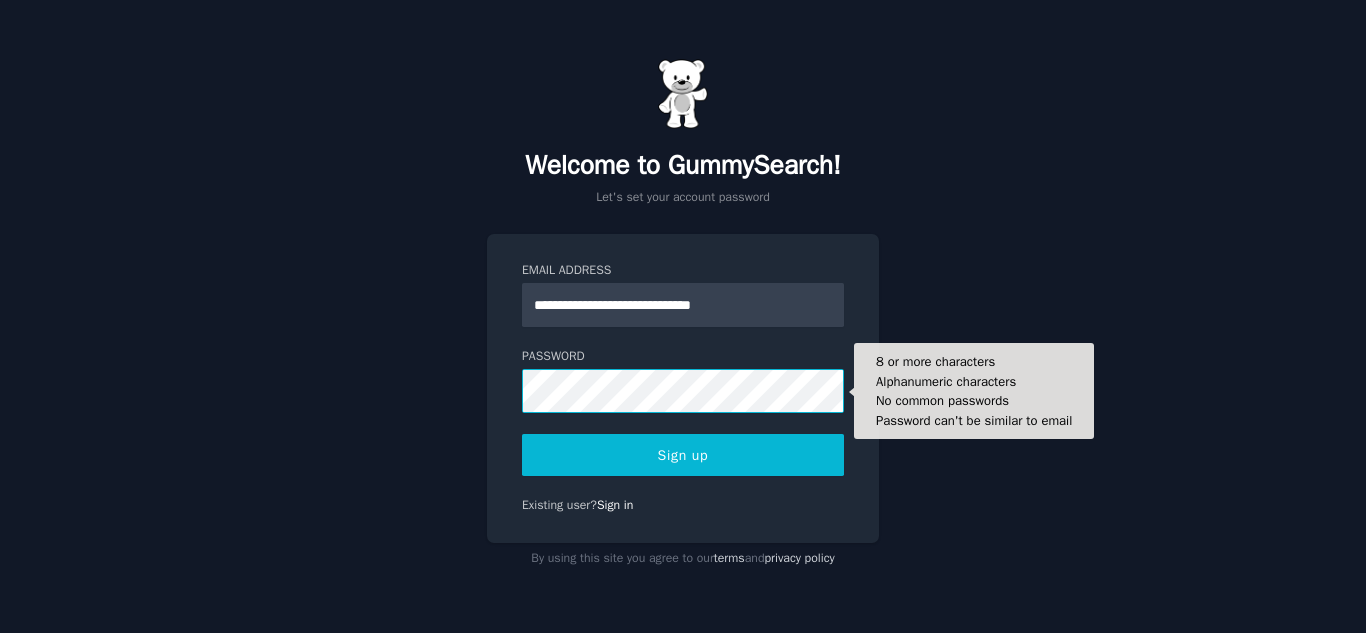 click on "Sign up" at bounding box center [683, 455] 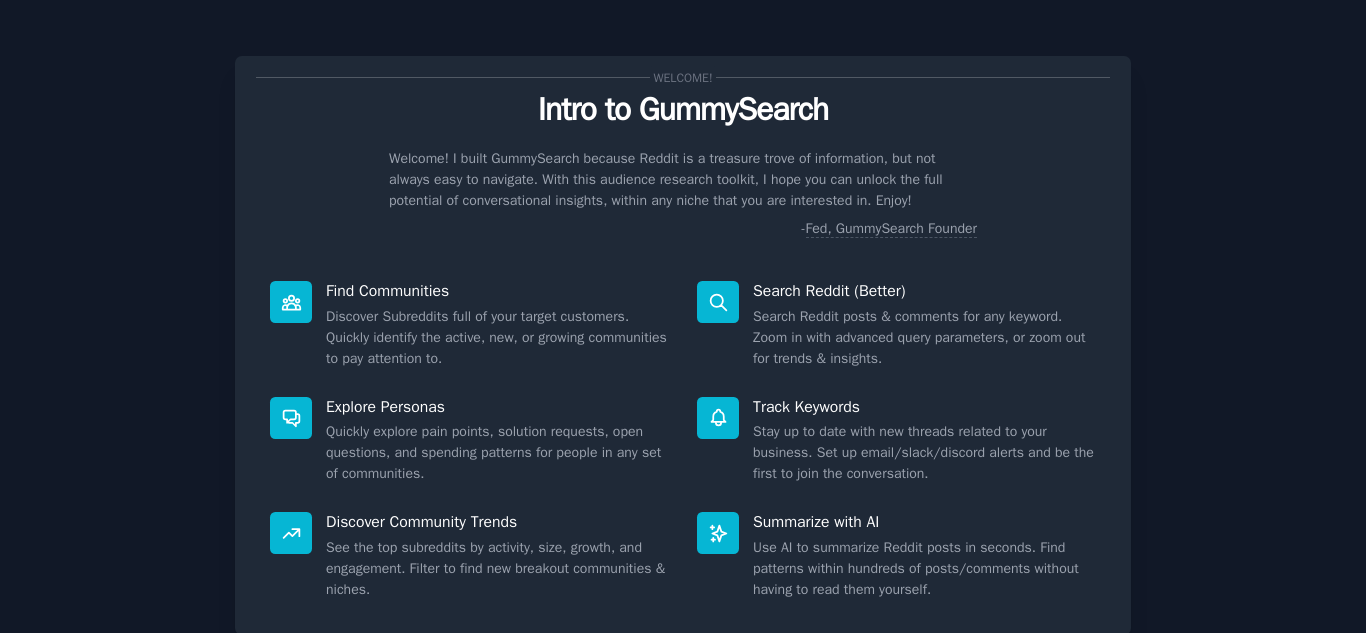 scroll, scrollTop: 0, scrollLeft: 0, axis: both 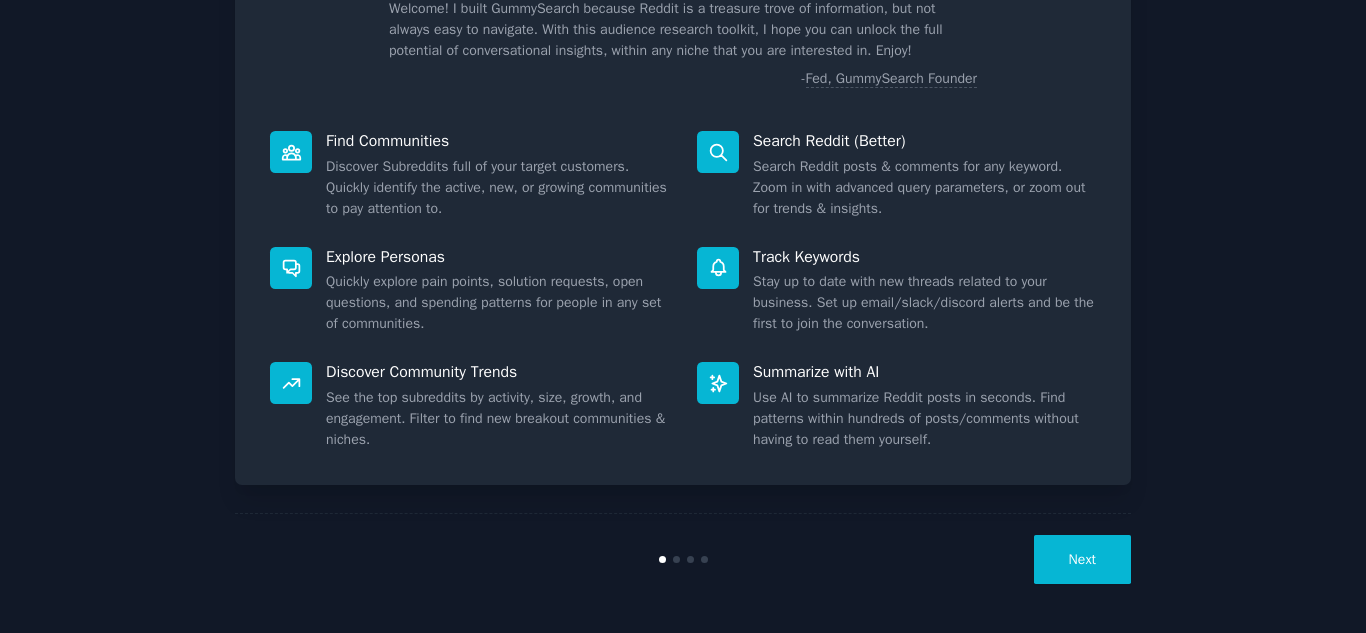 click on "Next" at bounding box center (1082, 559) 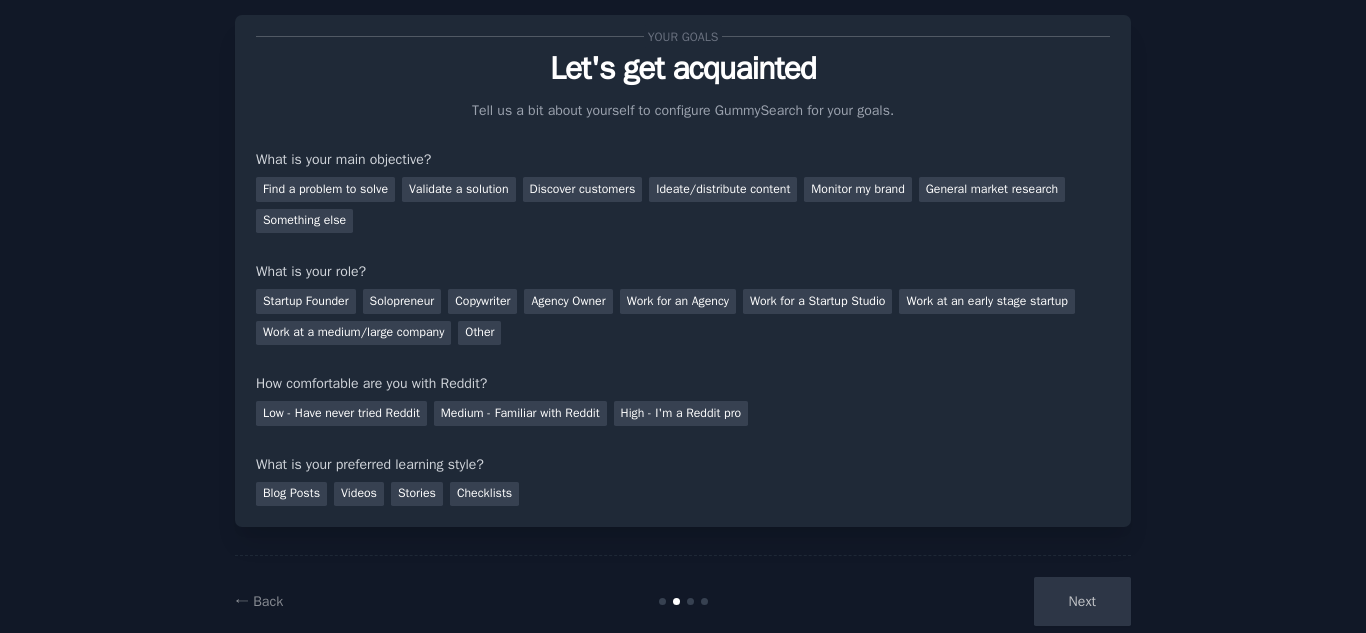 scroll, scrollTop: 0, scrollLeft: 0, axis: both 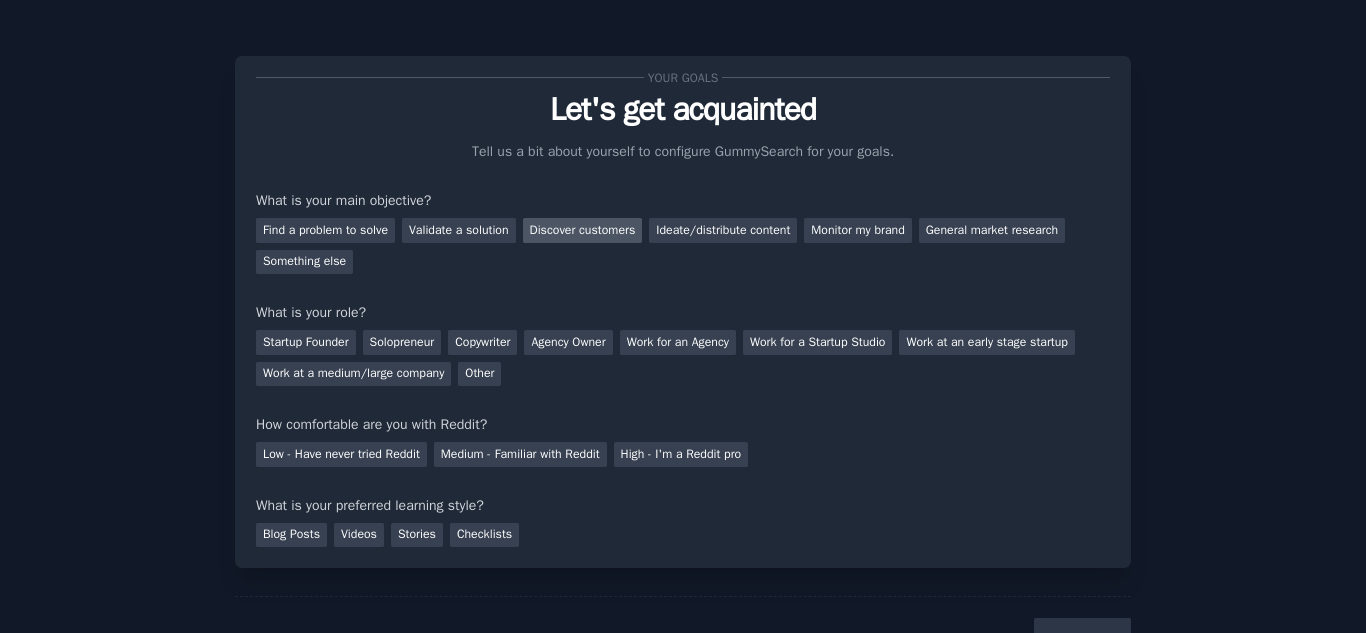 click on "Discover customers" at bounding box center [583, 230] 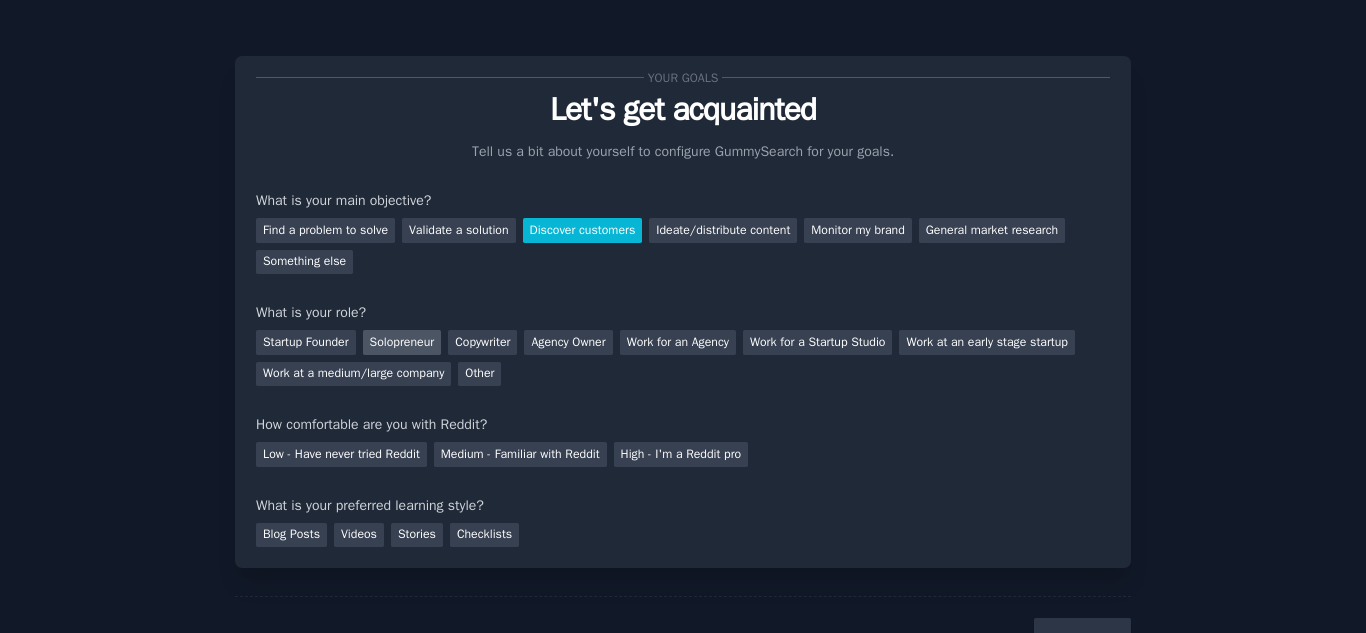 click on "Solopreneur" at bounding box center [402, 342] 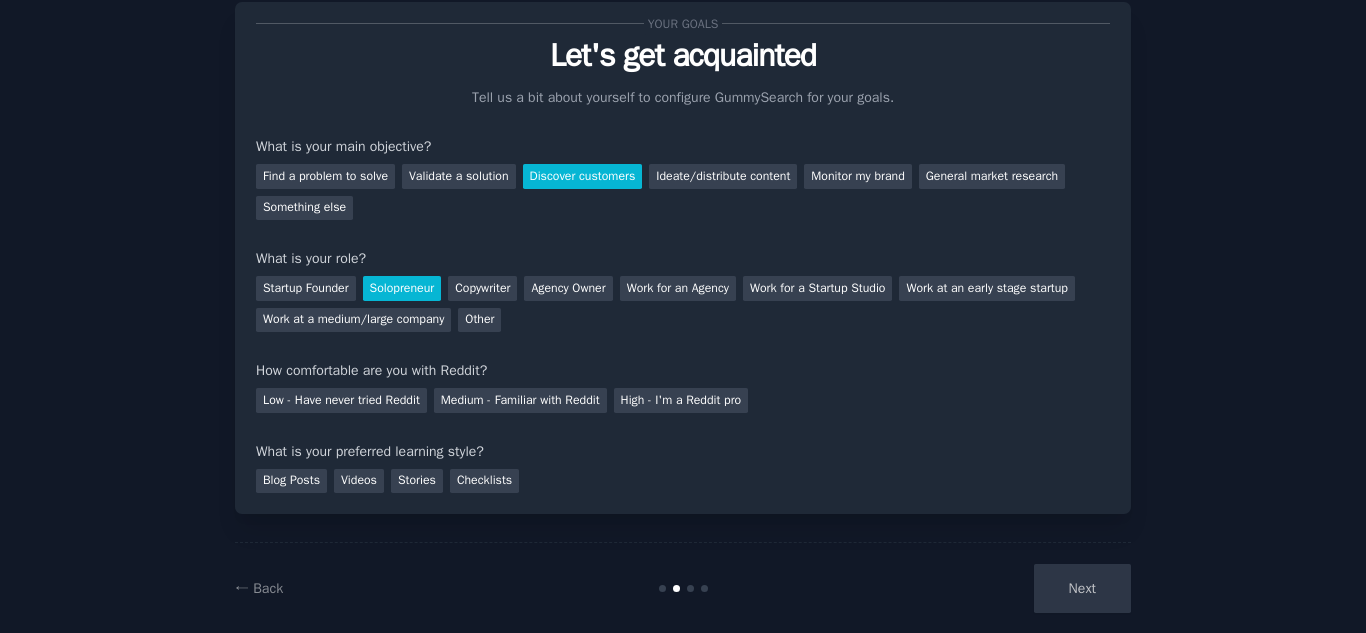 scroll, scrollTop: 83, scrollLeft: 0, axis: vertical 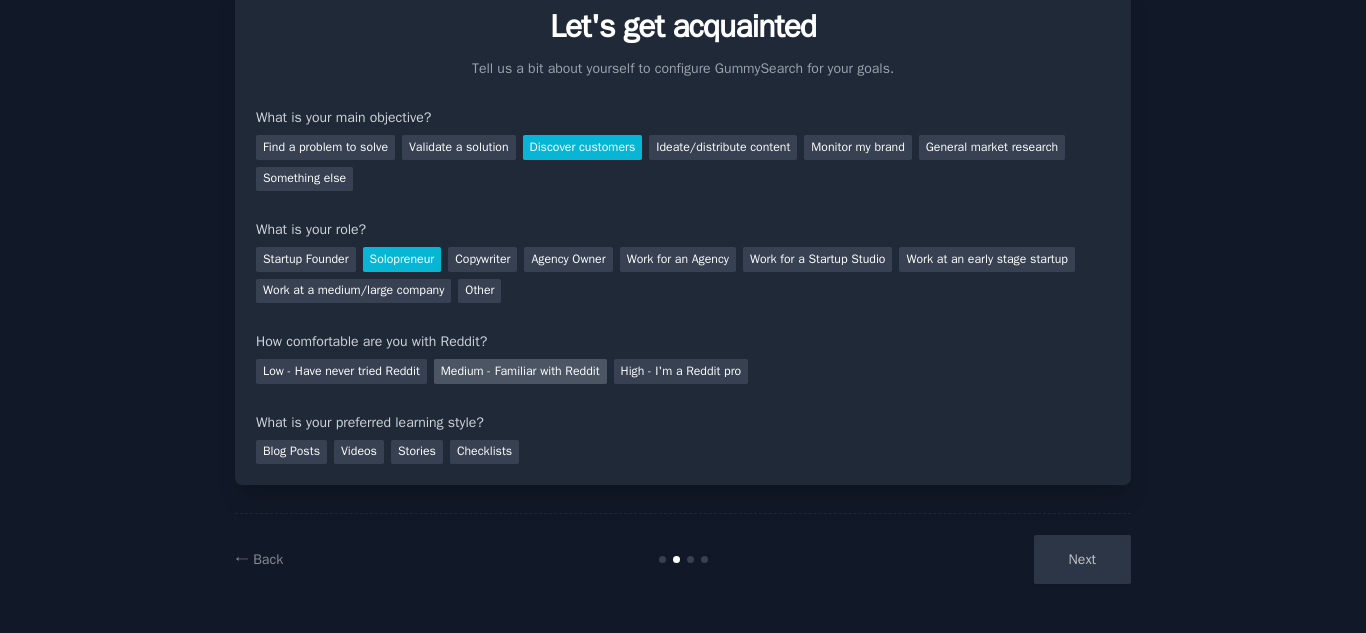 click on "Medium - Familiar with Reddit" at bounding box center [520, 371] 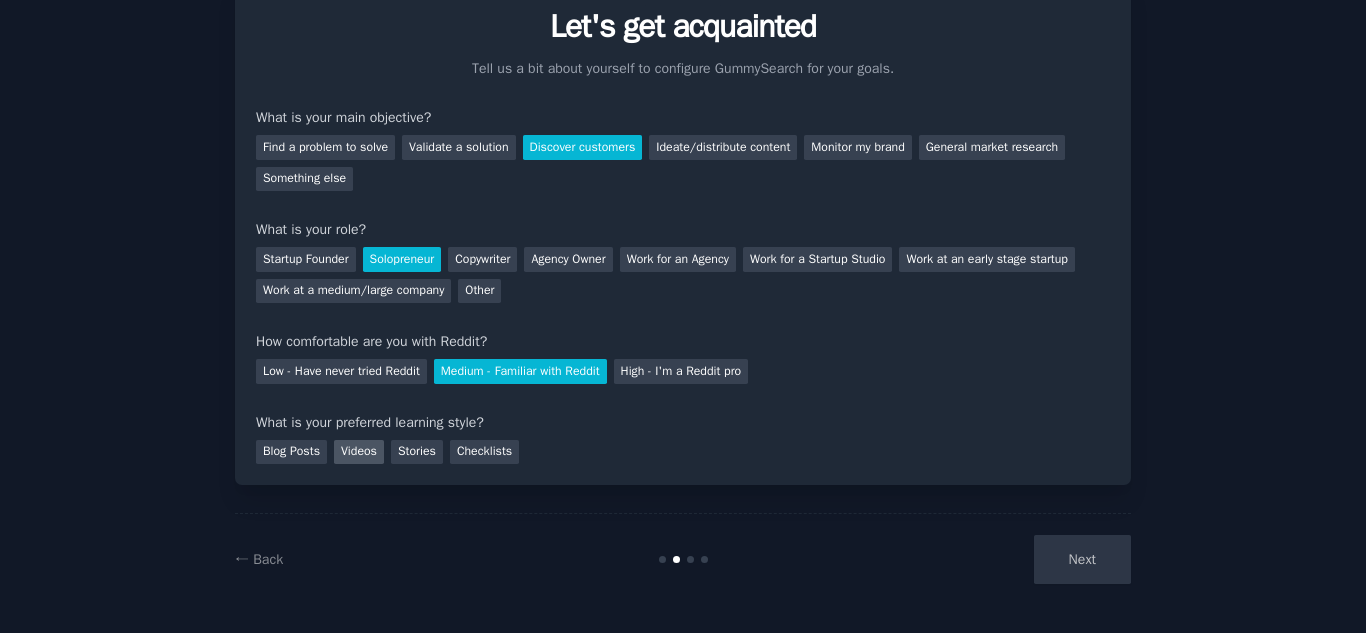 click on "Videos" at bounding box center (359, 452) 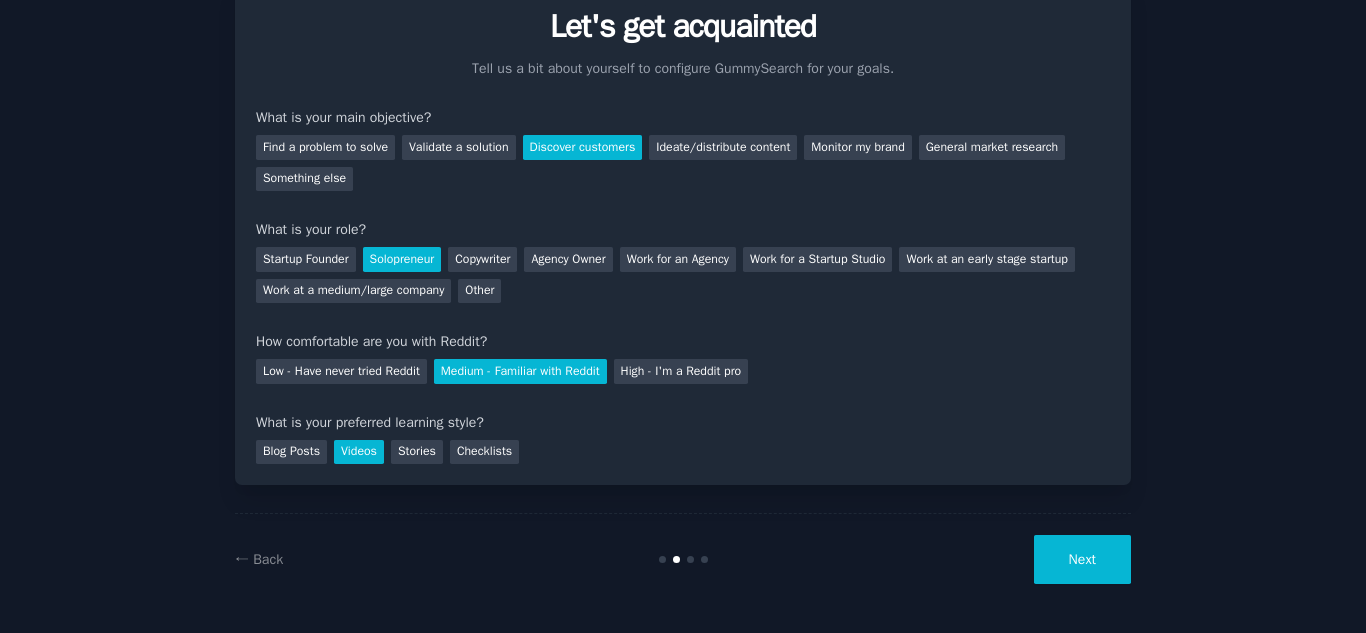 click on "Next" at bounding box center (1082, 559) 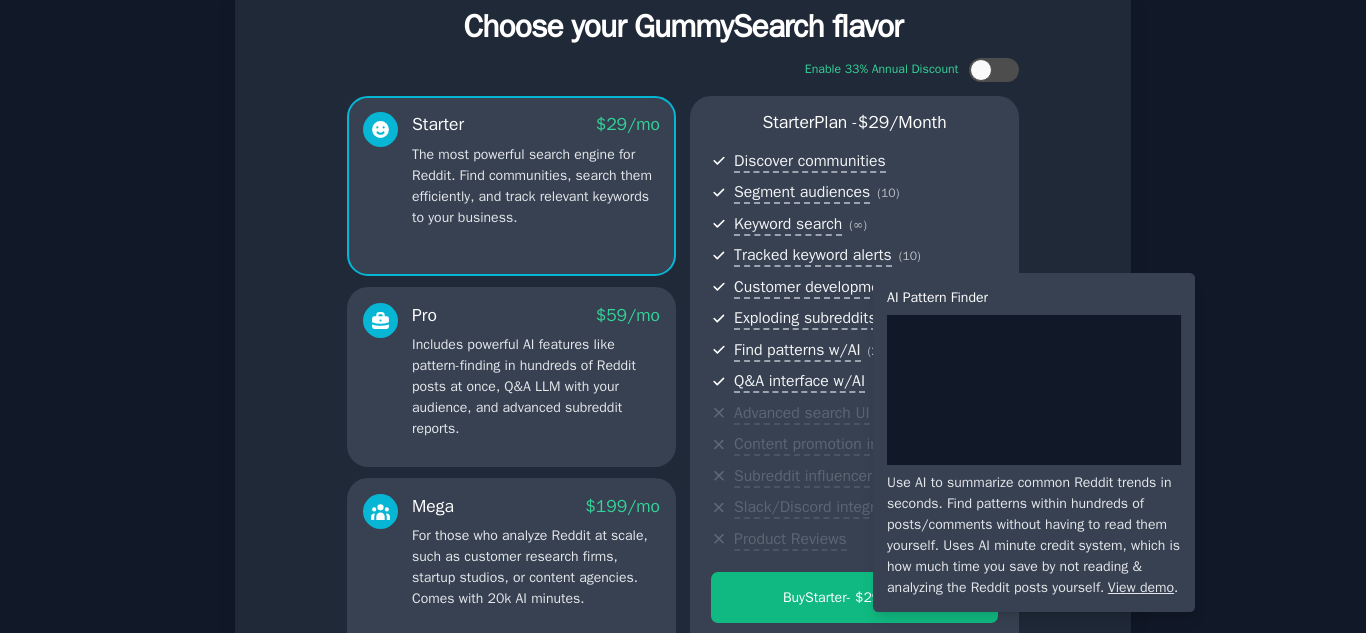 scroll, scrollTop: 0, scrollLeft: 0, axis: both 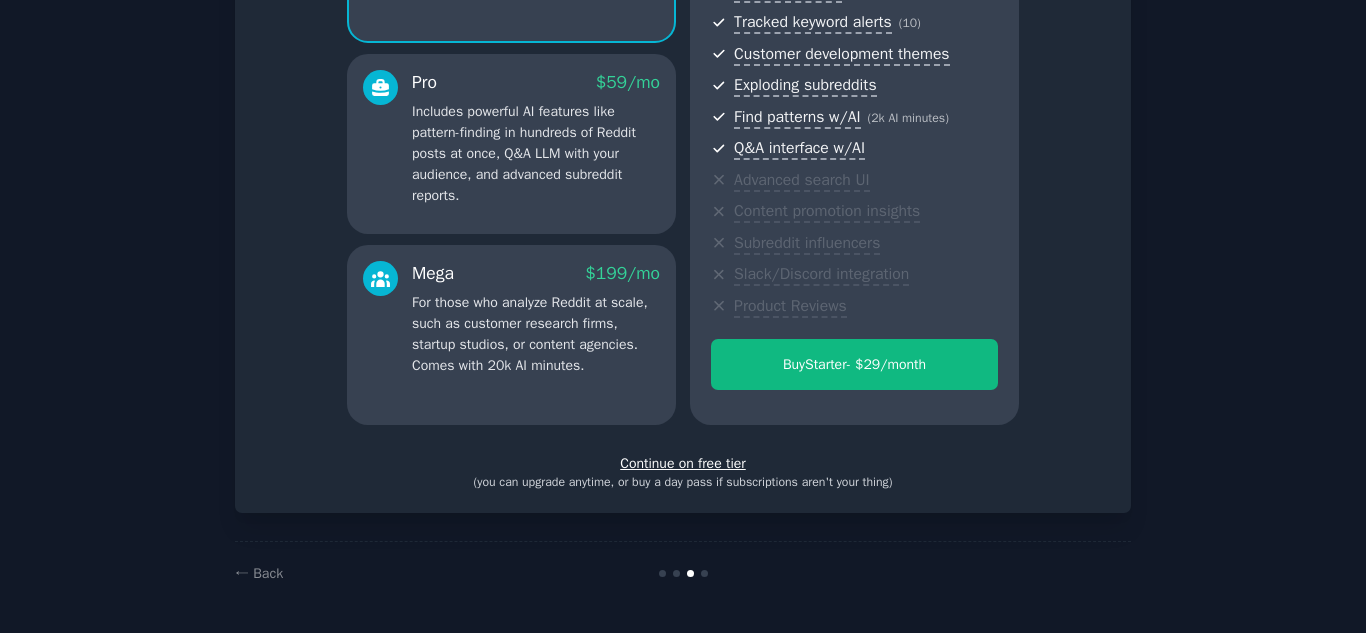 click on "Continue on free tier" at bounding box center [683, 463] 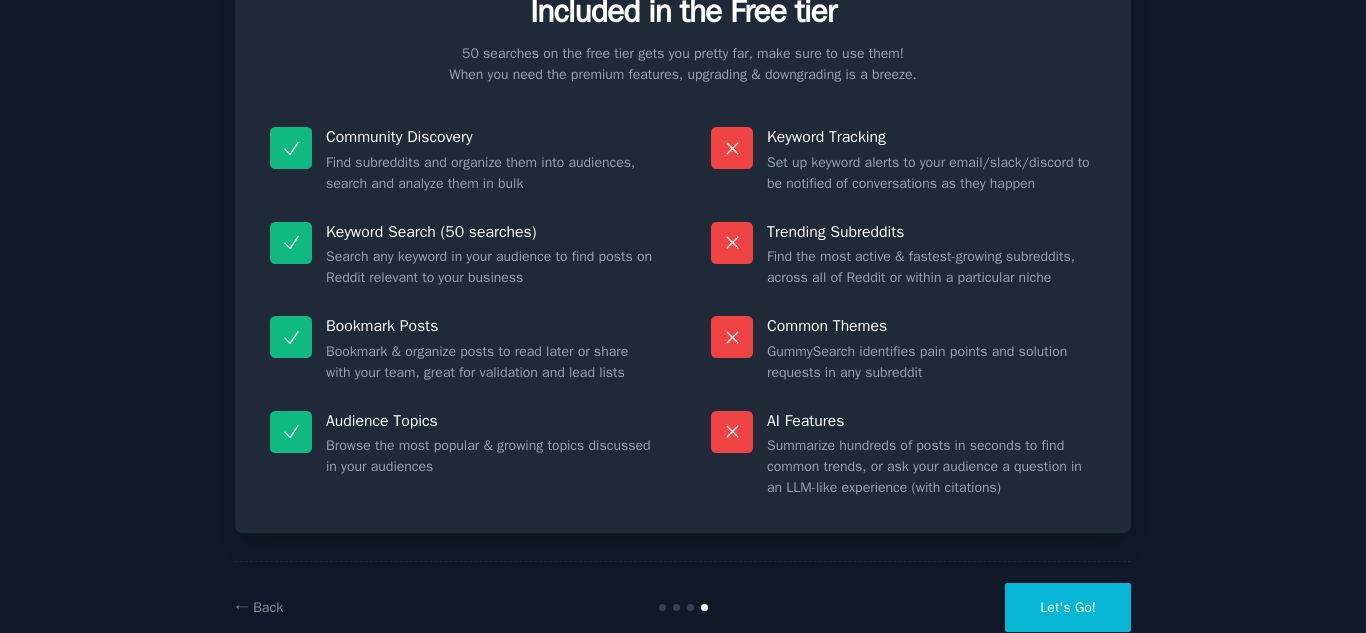 scroll, scrollTop: 146, scrollLeft: 0, axis: vertical 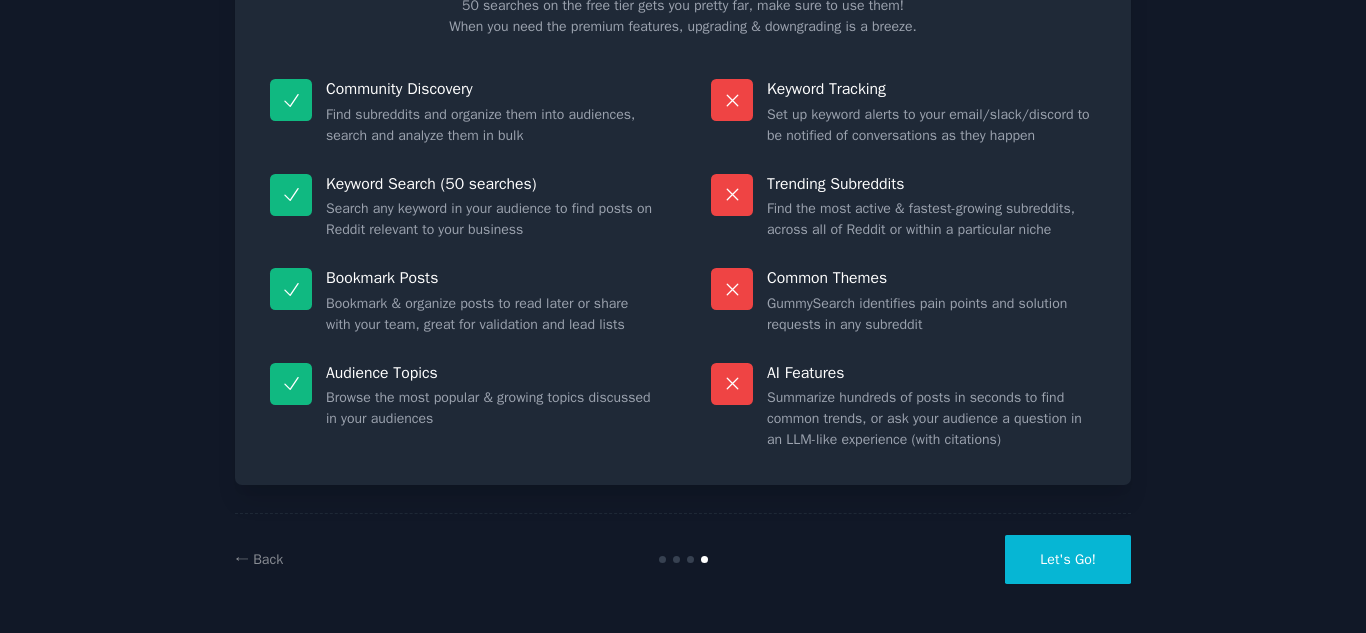 click on "Let's Go!" at bounding box center [1068, 559] 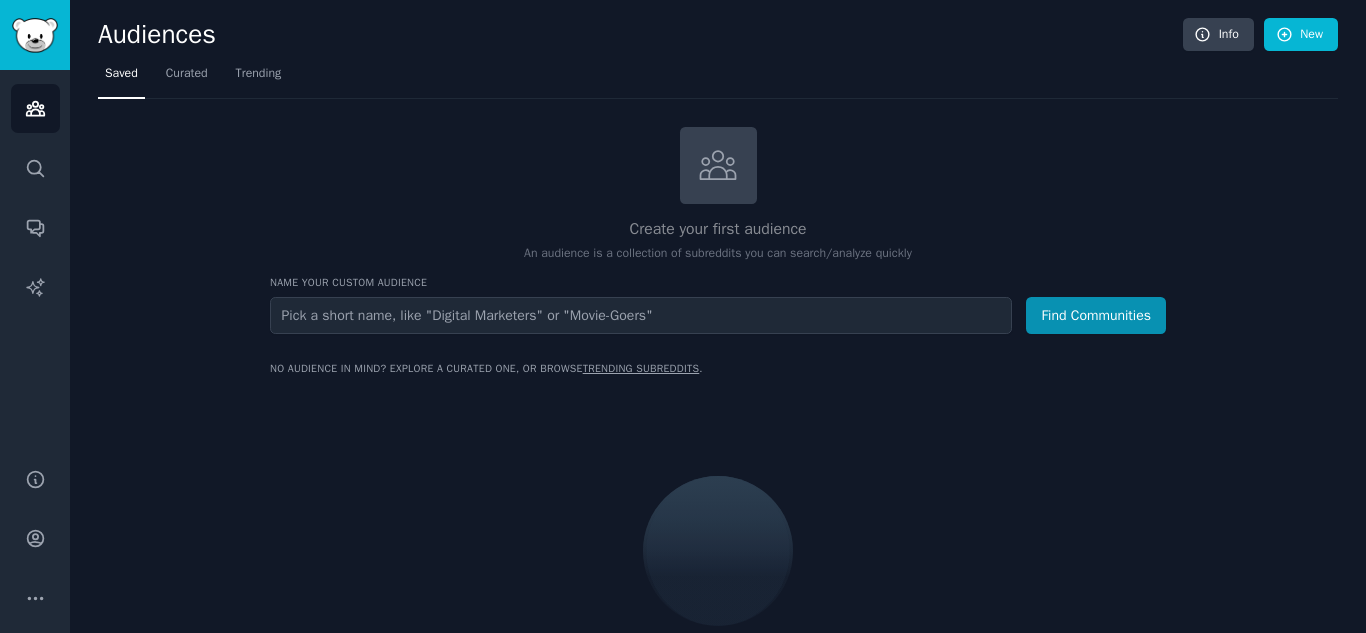 click at bounding box center [641, 315] 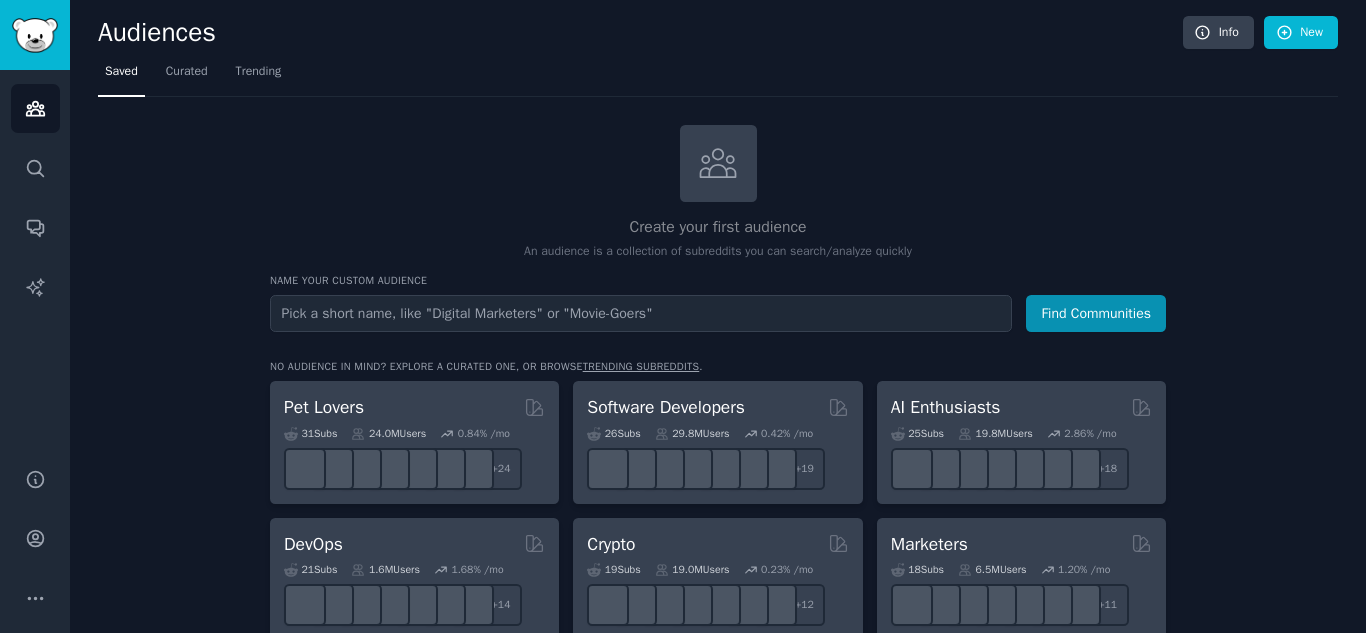 scroll, scrollTop: 0, scrollLeft: 0, axis: both 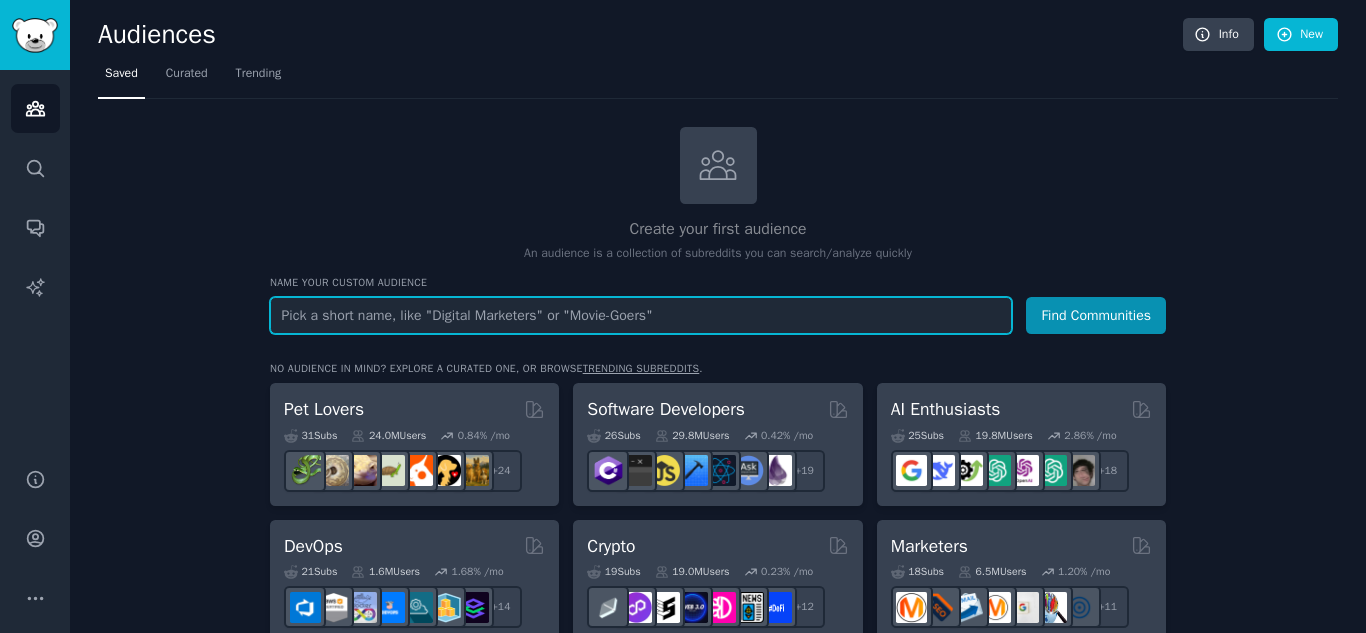 click at bounding box center [641, 315] 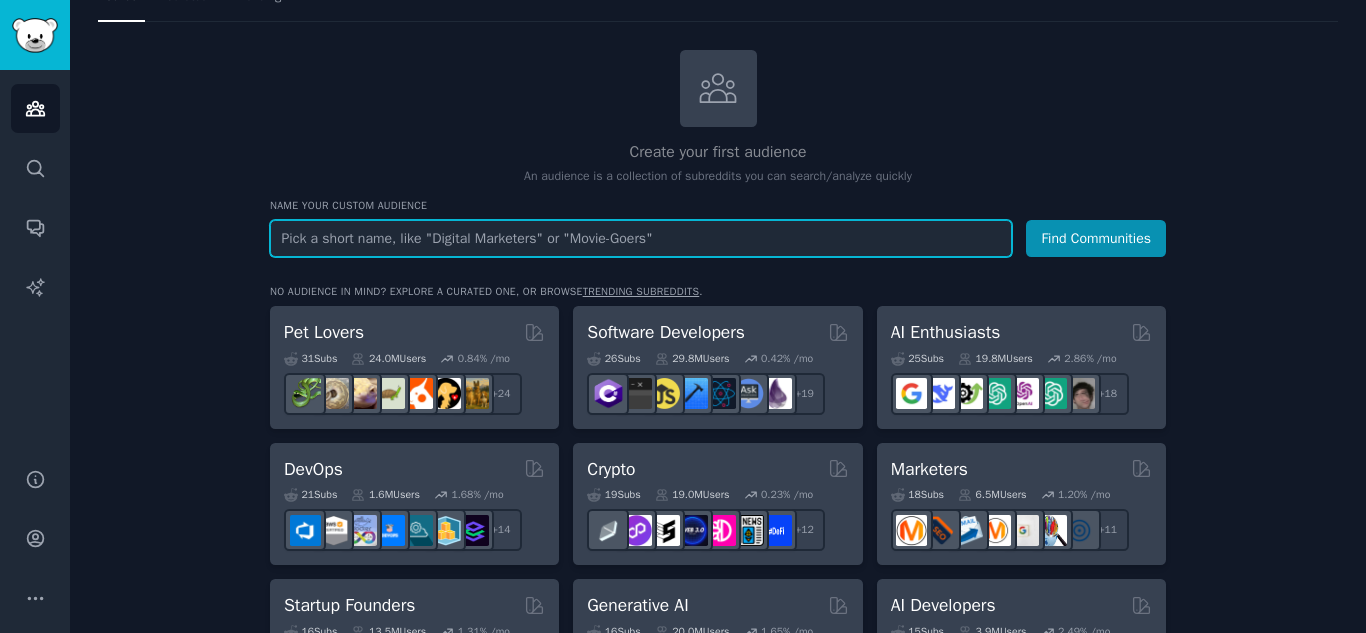 scroll, scrollTop: 100, scrollLeft: 0, axis: vertical 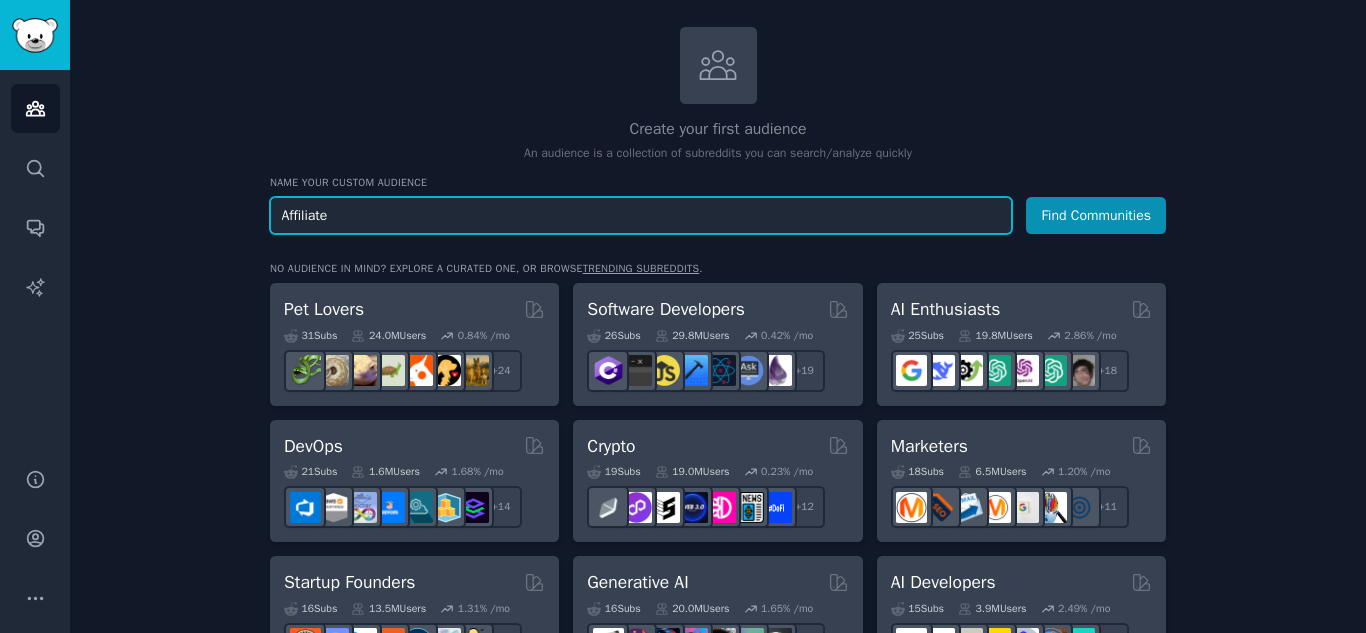 type on "Affiliate" 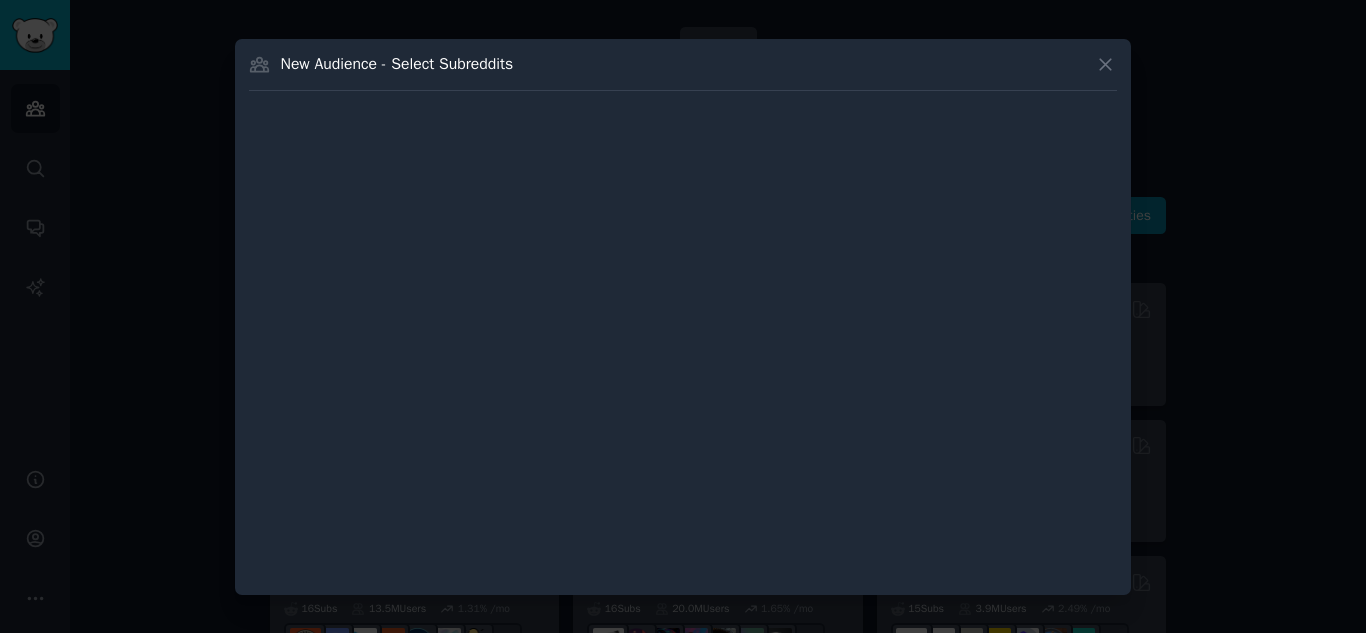 type 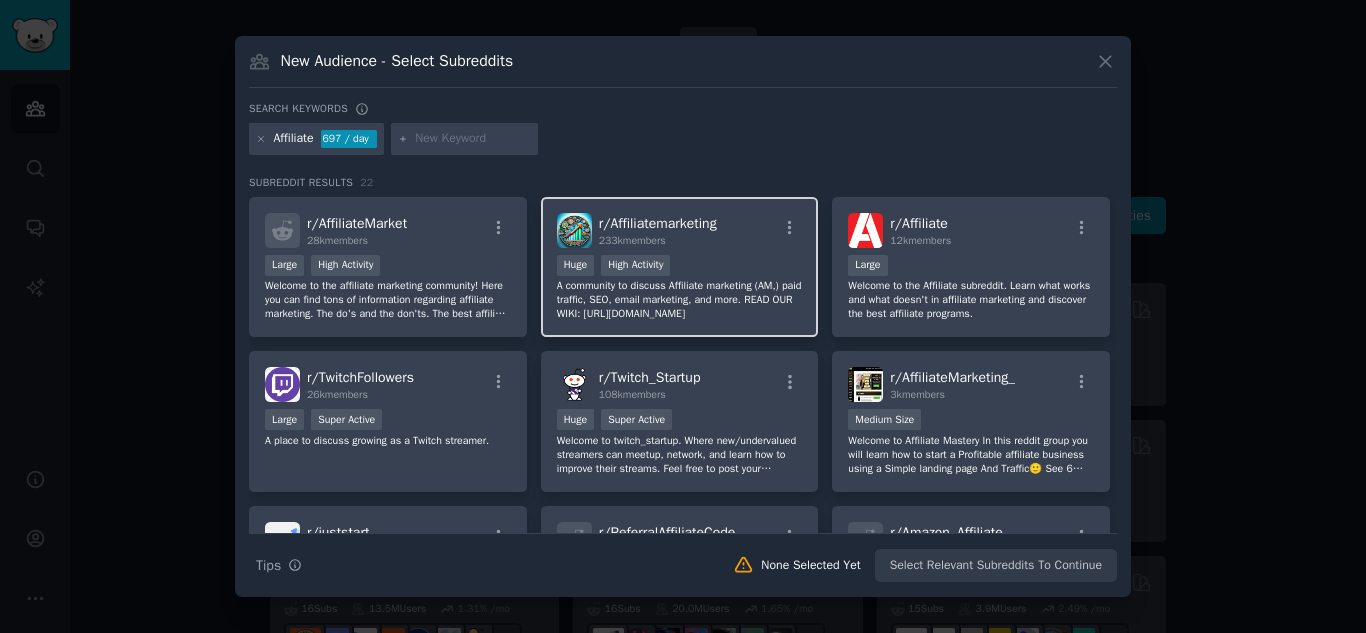 scroll, scrollTop: 100, scrollLeft: 0, axis: vertical 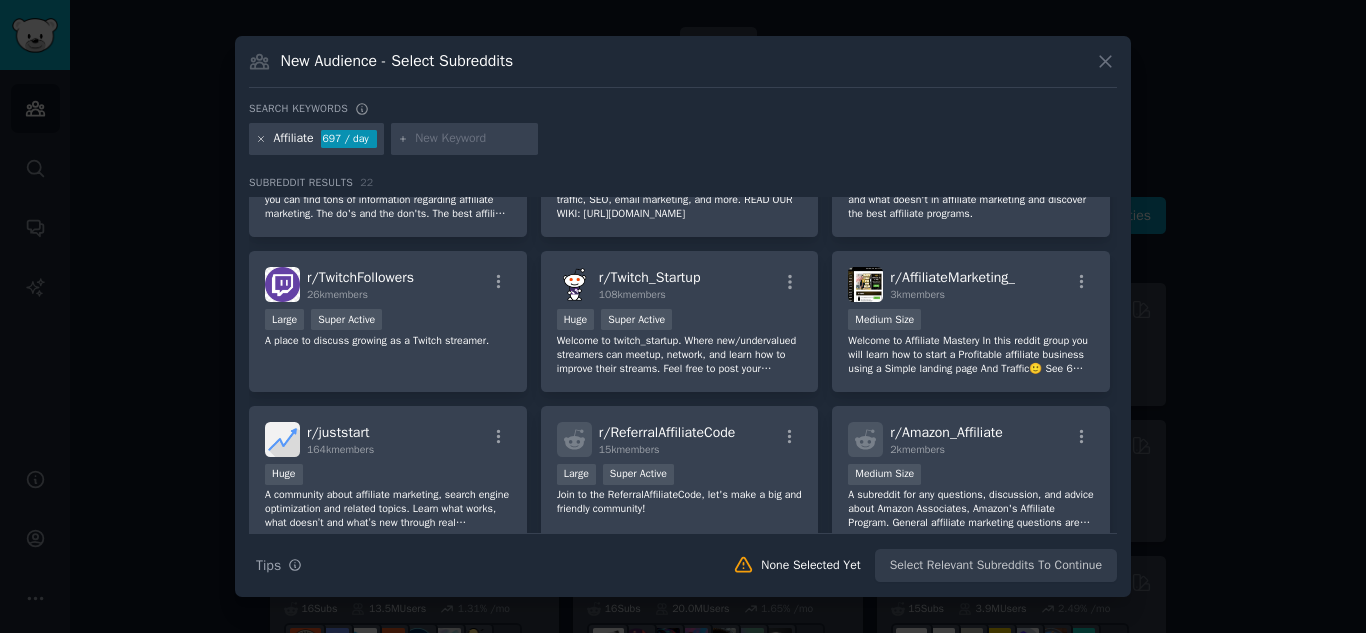 click 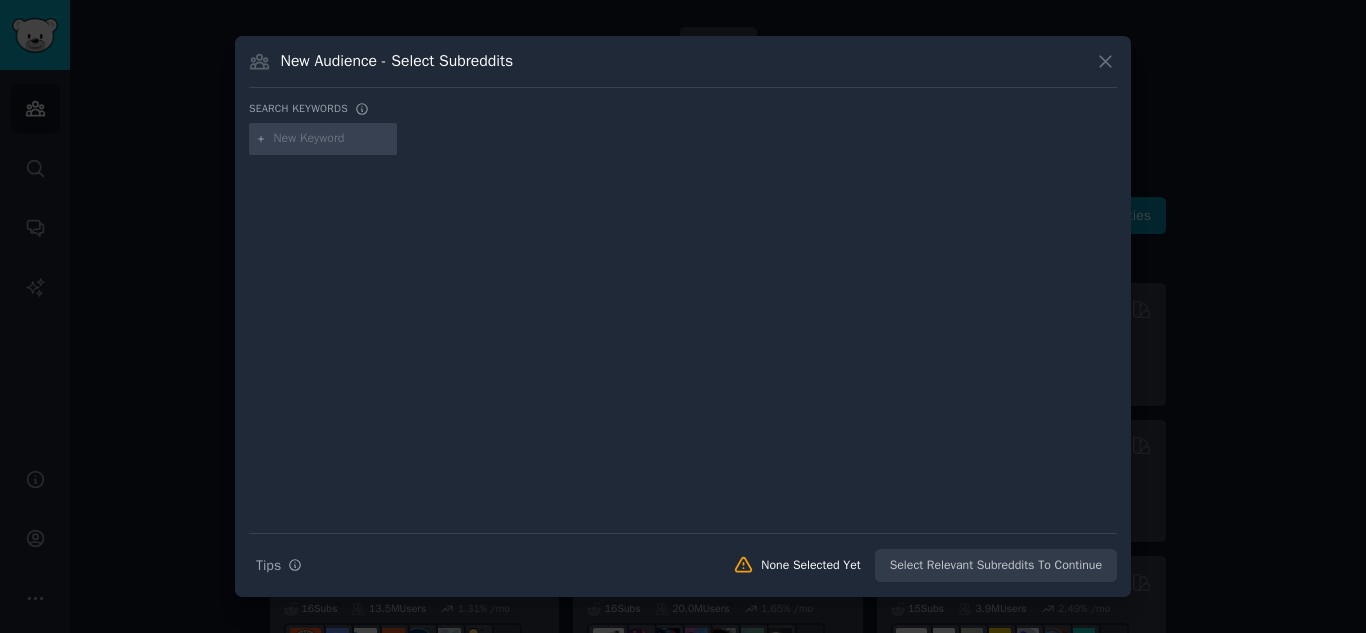 click at bounding box center (332, 139) 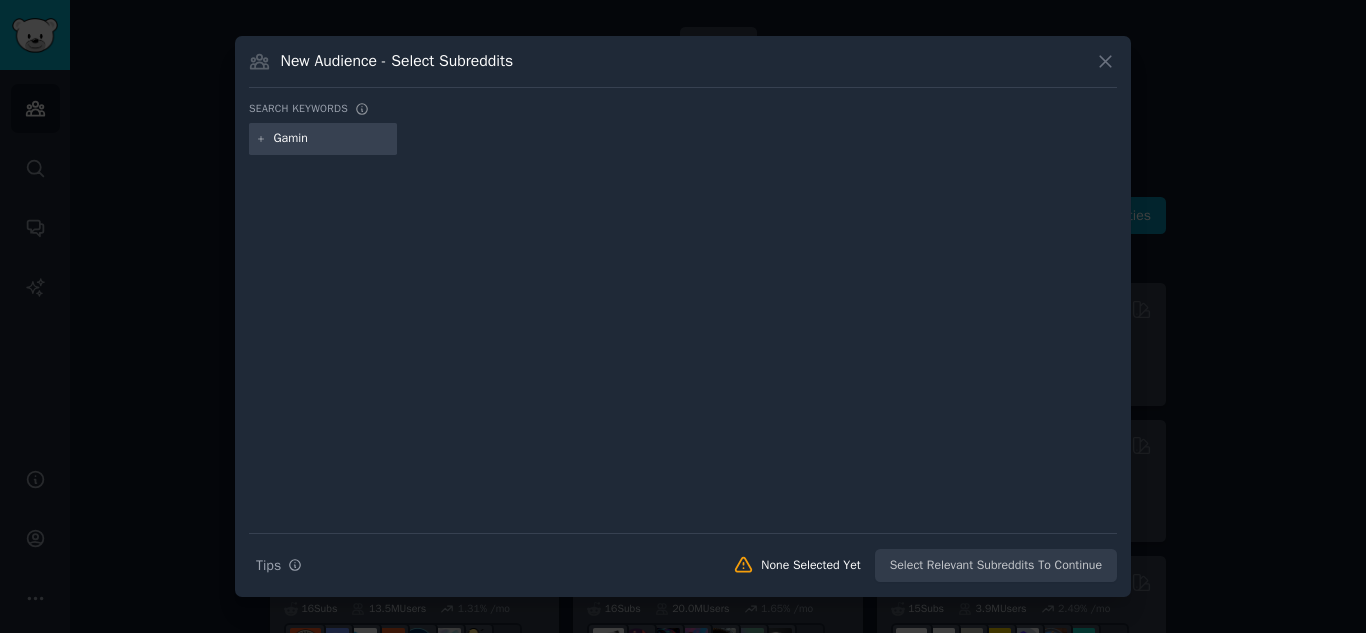 type on "Gaming" 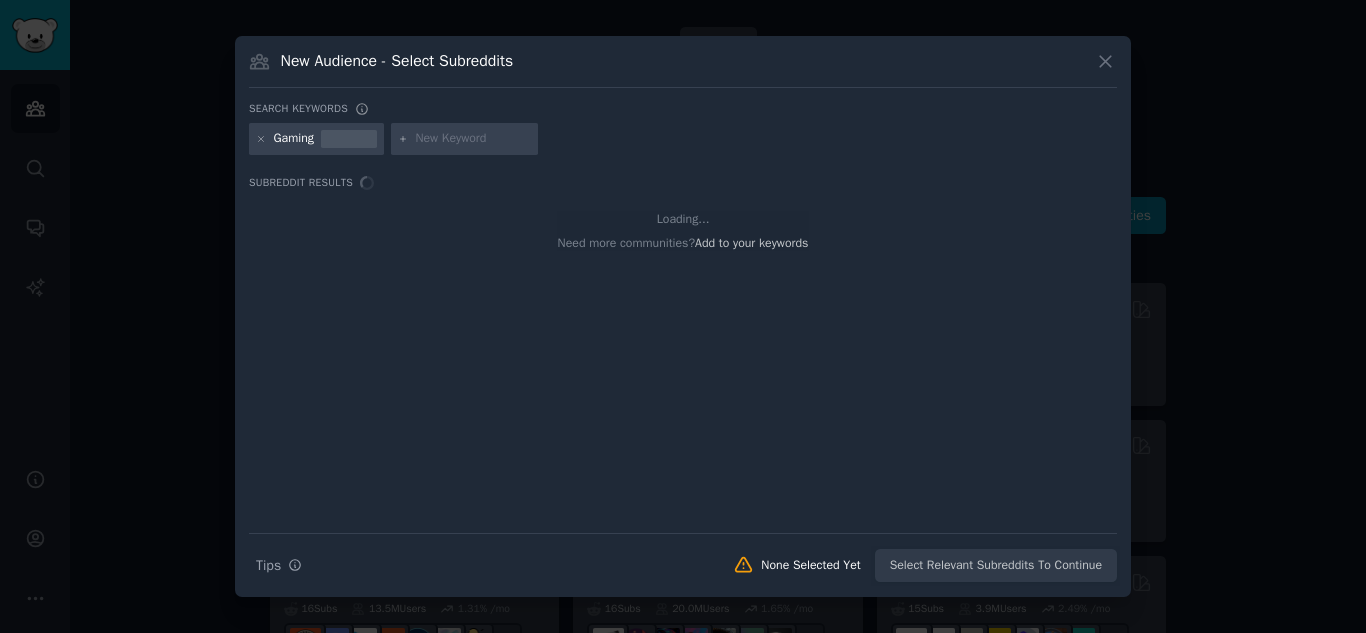 click at bounding box center (473, 139) 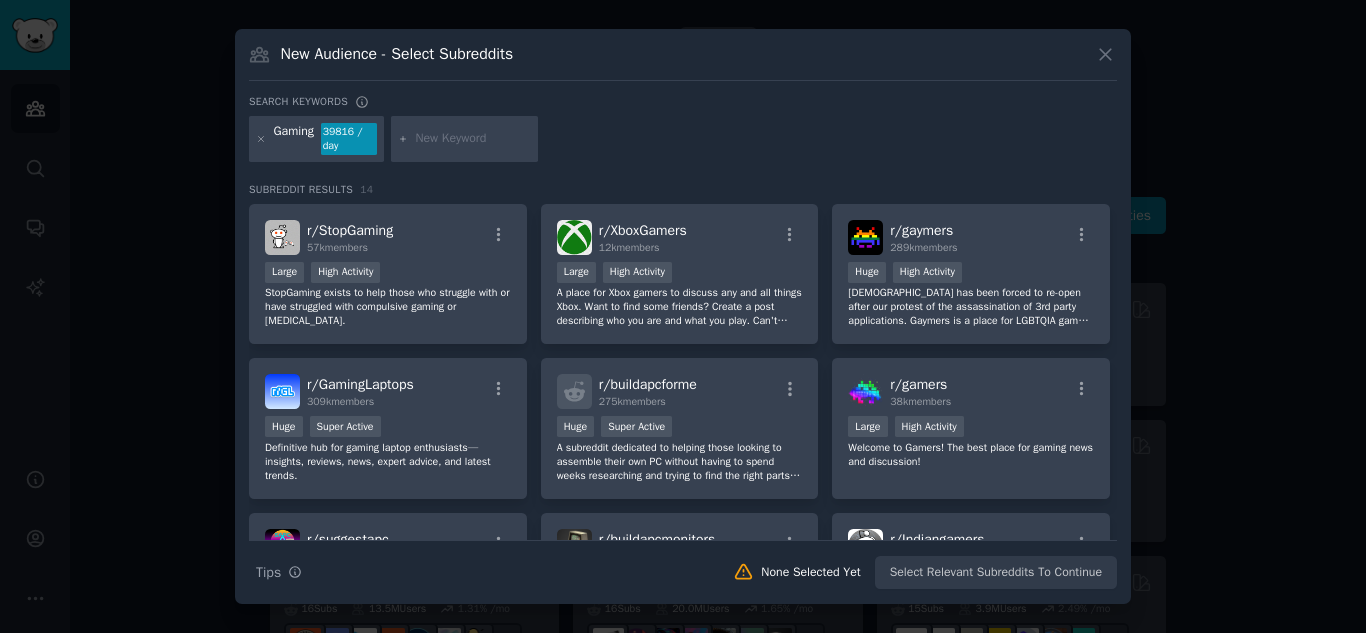 click at bounding box center [473, 139] 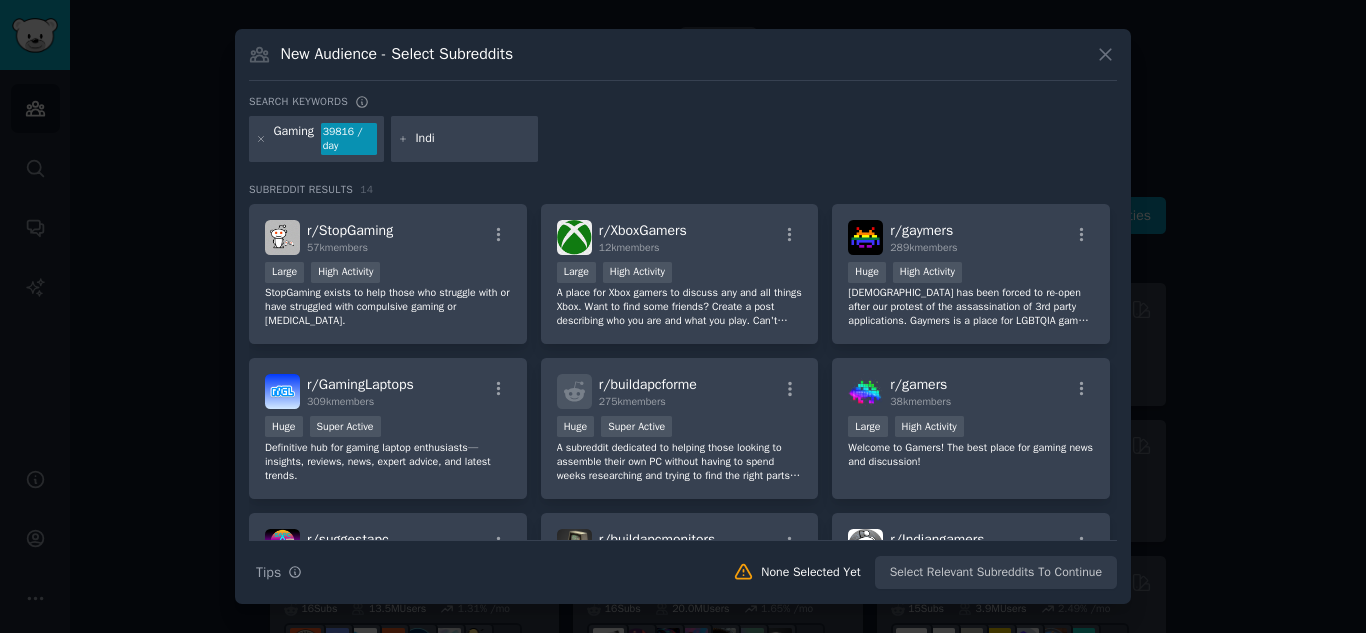 type on "[GEOGRAPHIC_DATA]" 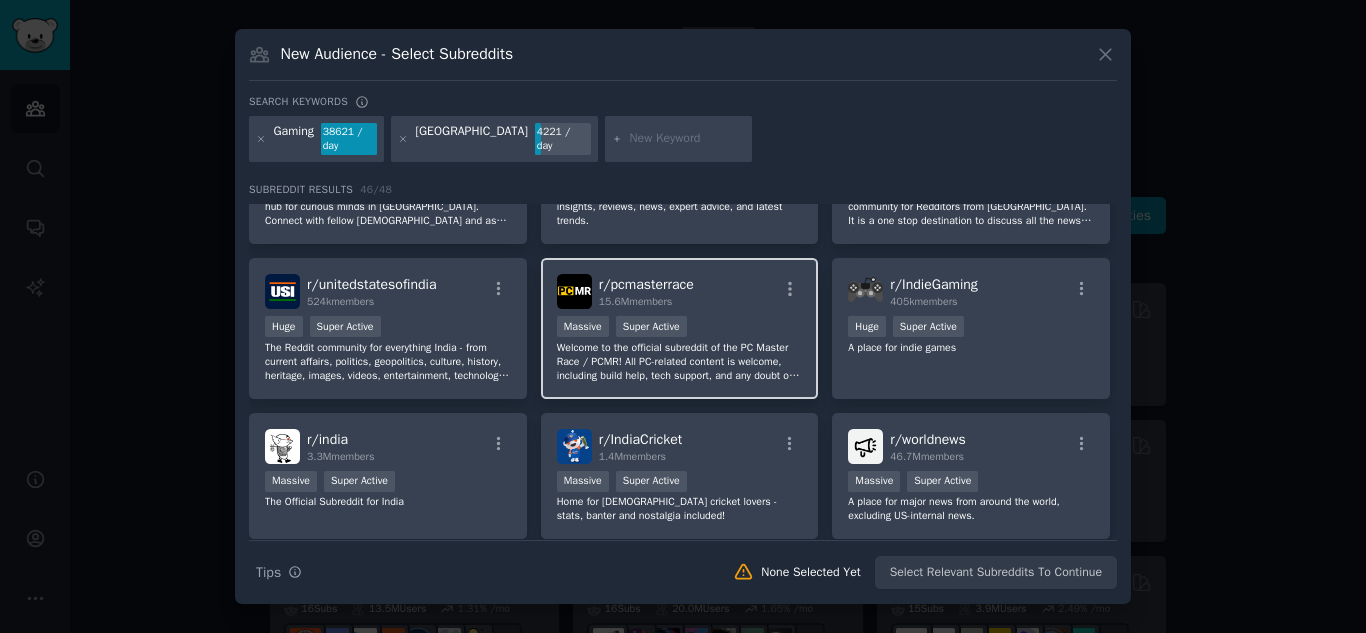 scroll, scrollTop: 0, scrollLeft: 0, axis: both 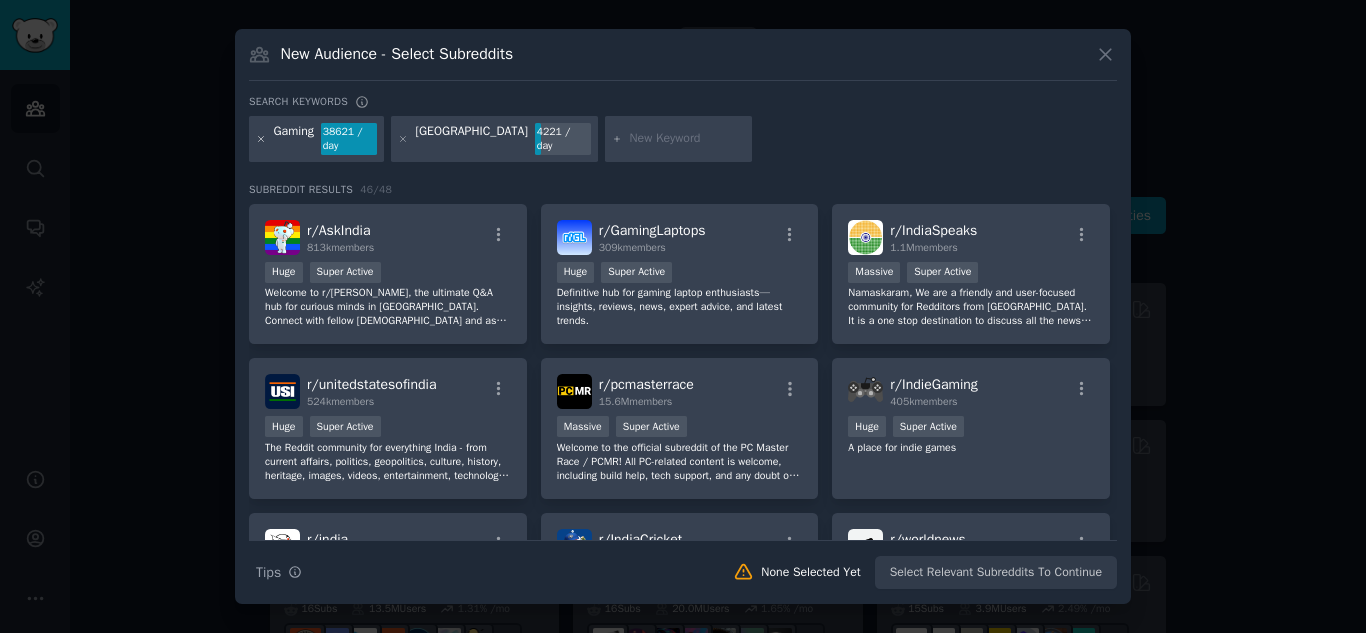 click 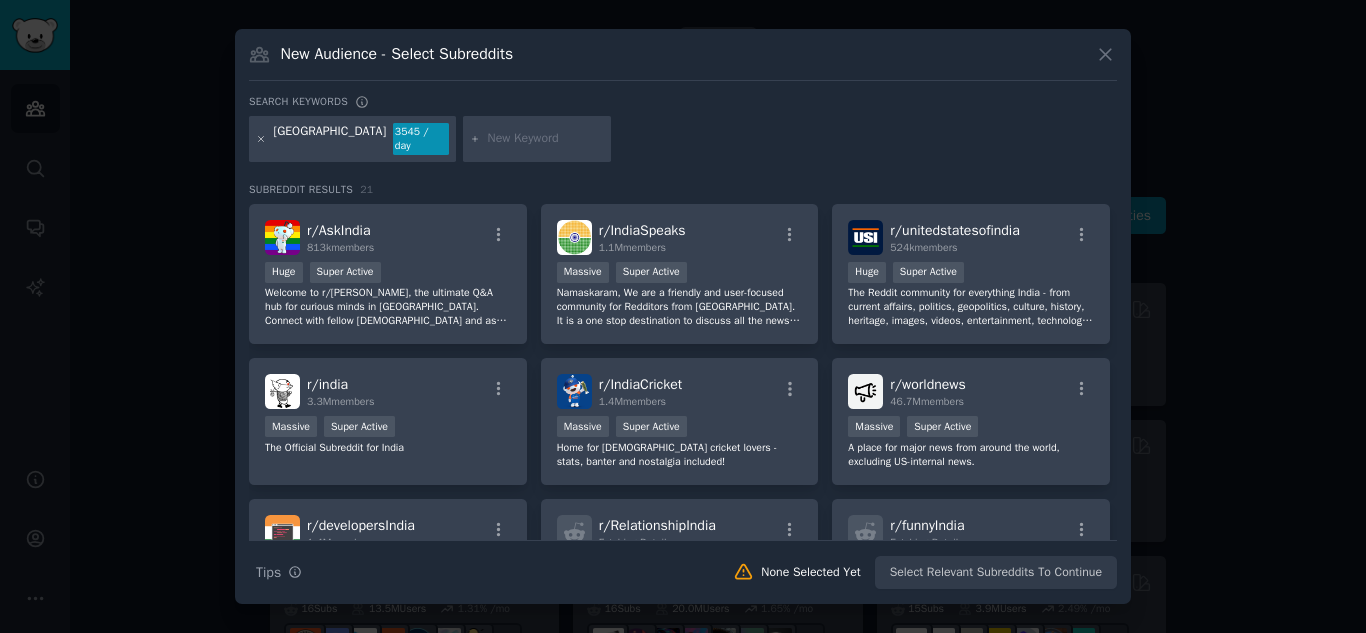 click 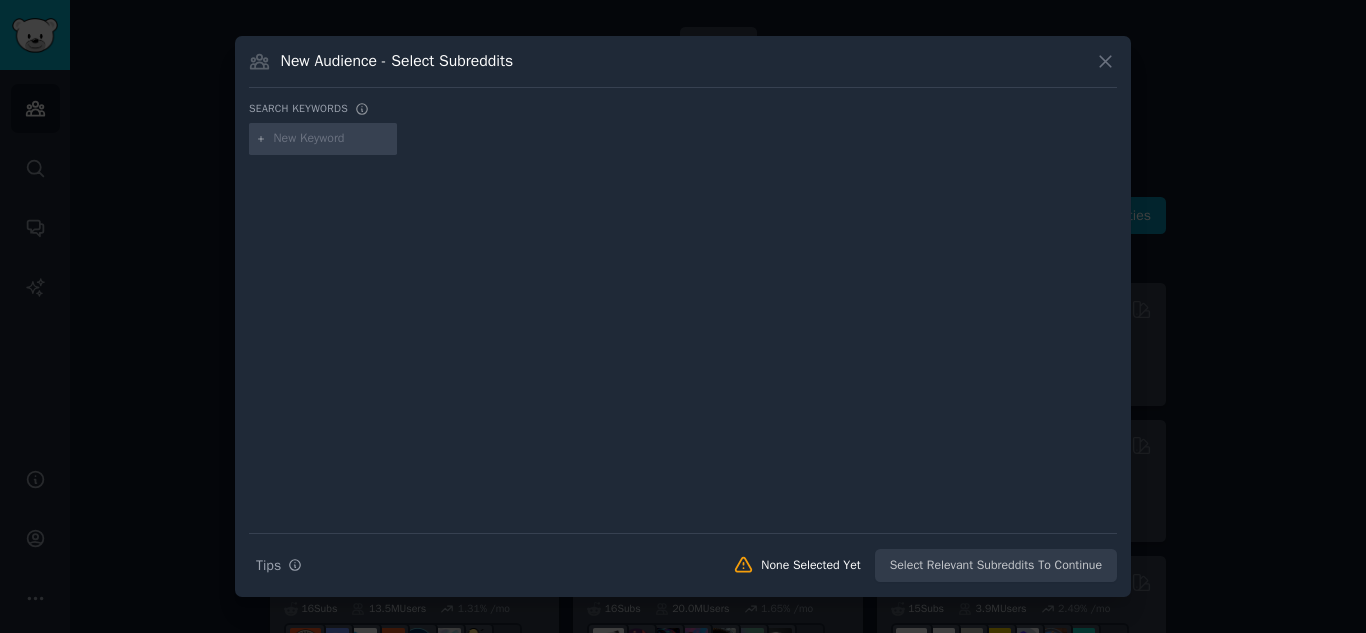 click at bounding box center (332, 139) 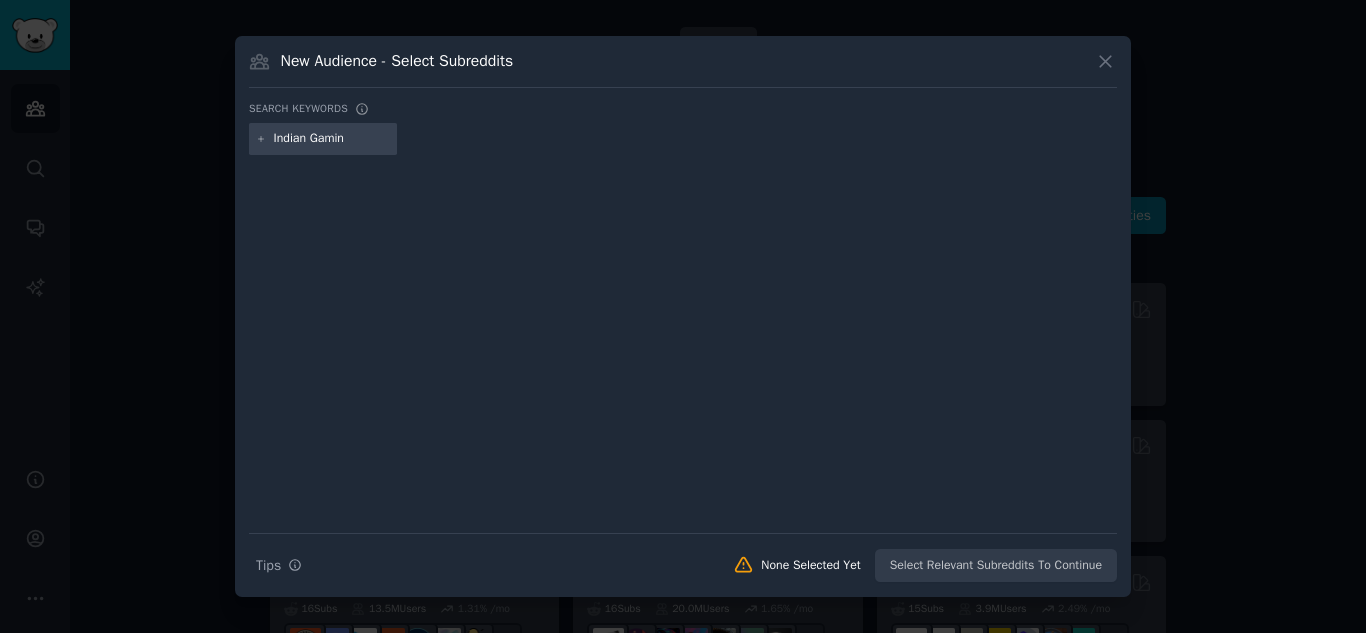 type on "Indian Gaming" 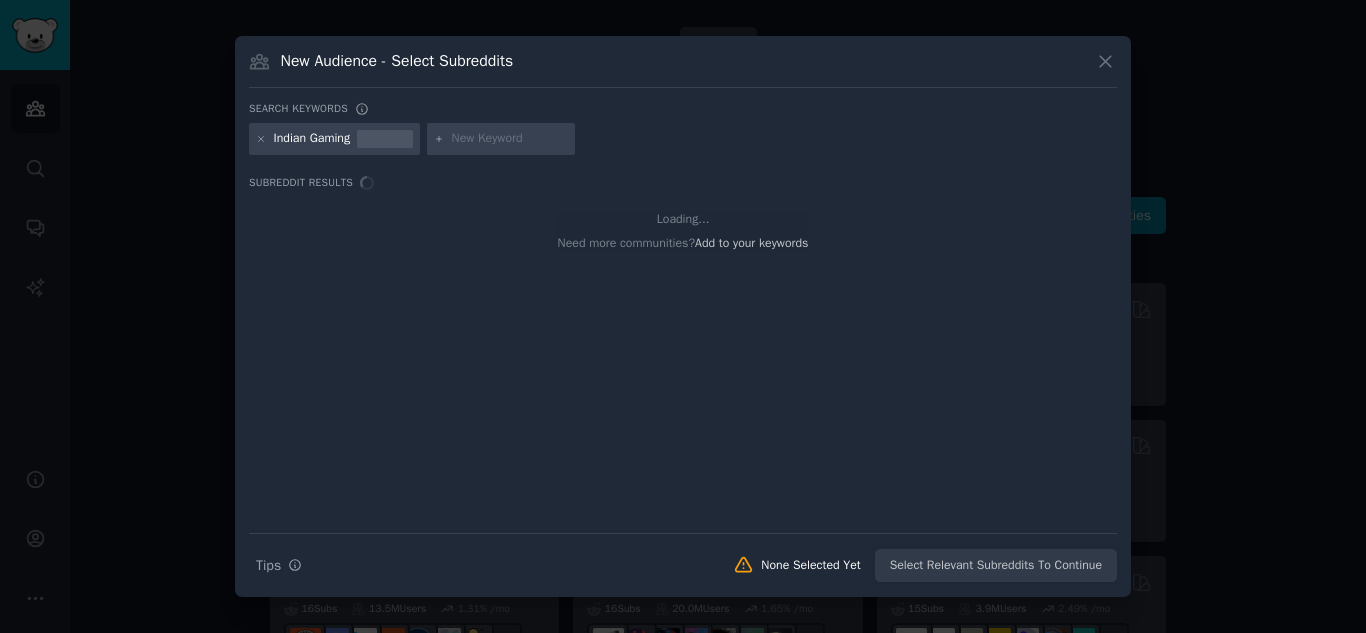 click at bounding box center [510, 139] 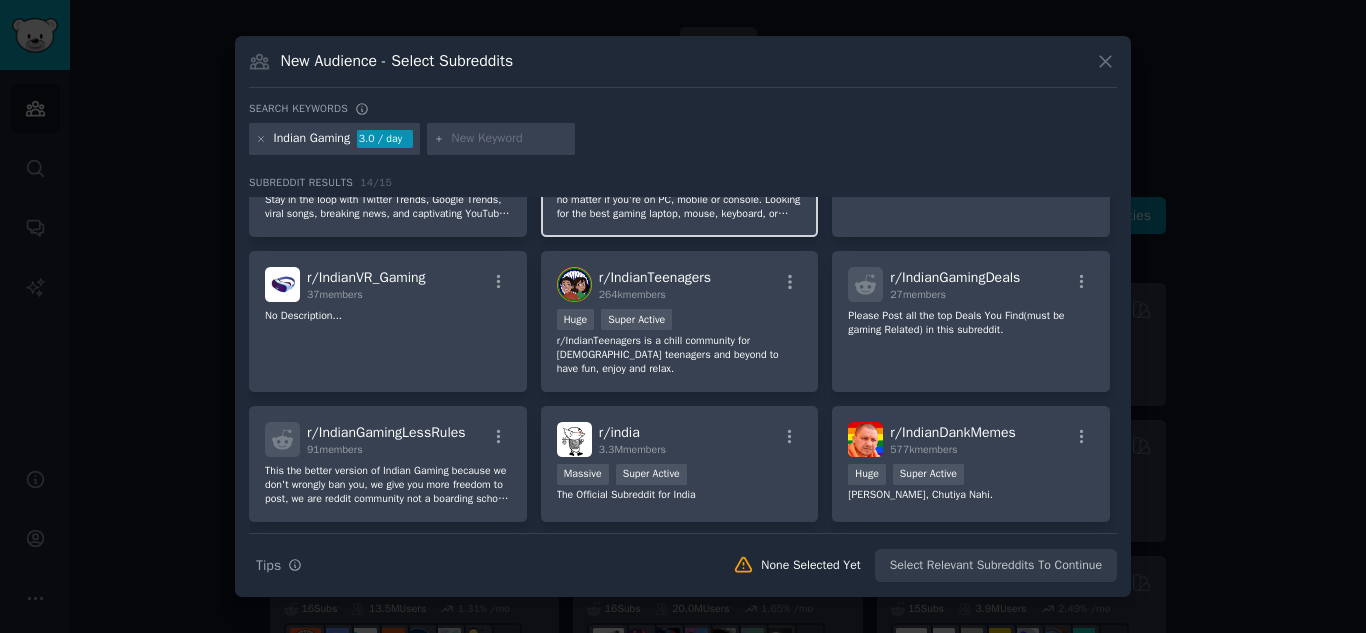 scroll, scrollTop: 0, scrollLeft: 0, axis: both 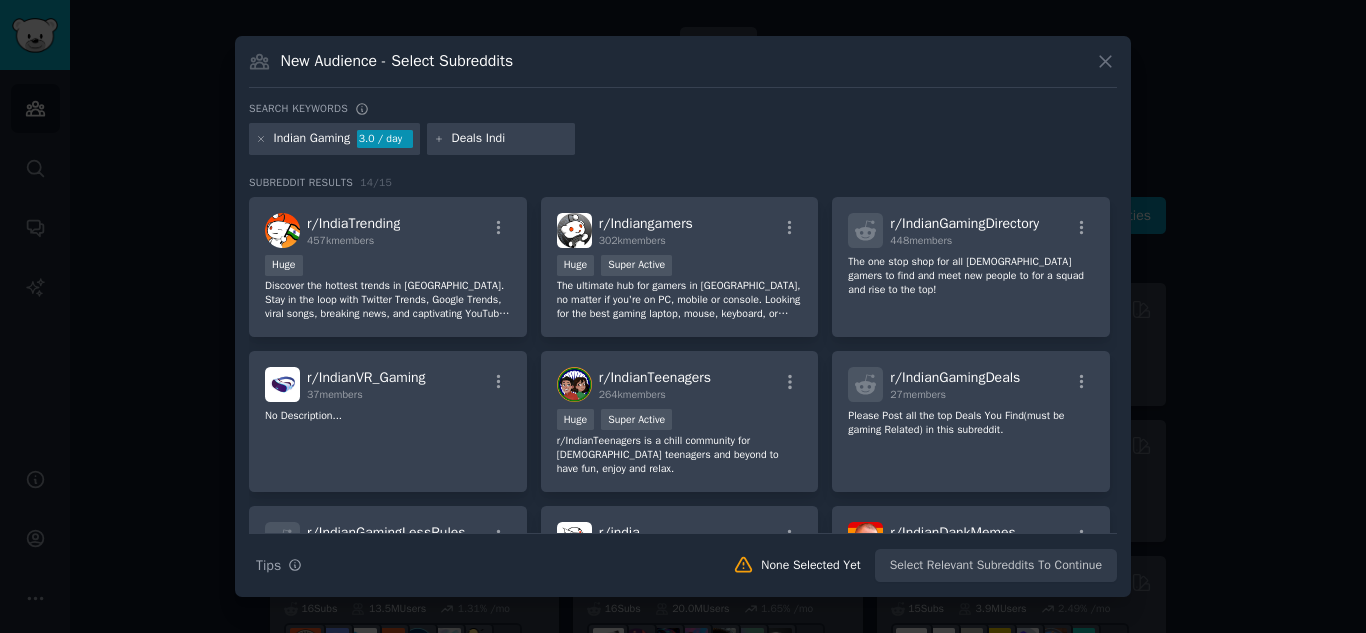 type on "Deals [GEOGRAPHIC_DATA]" 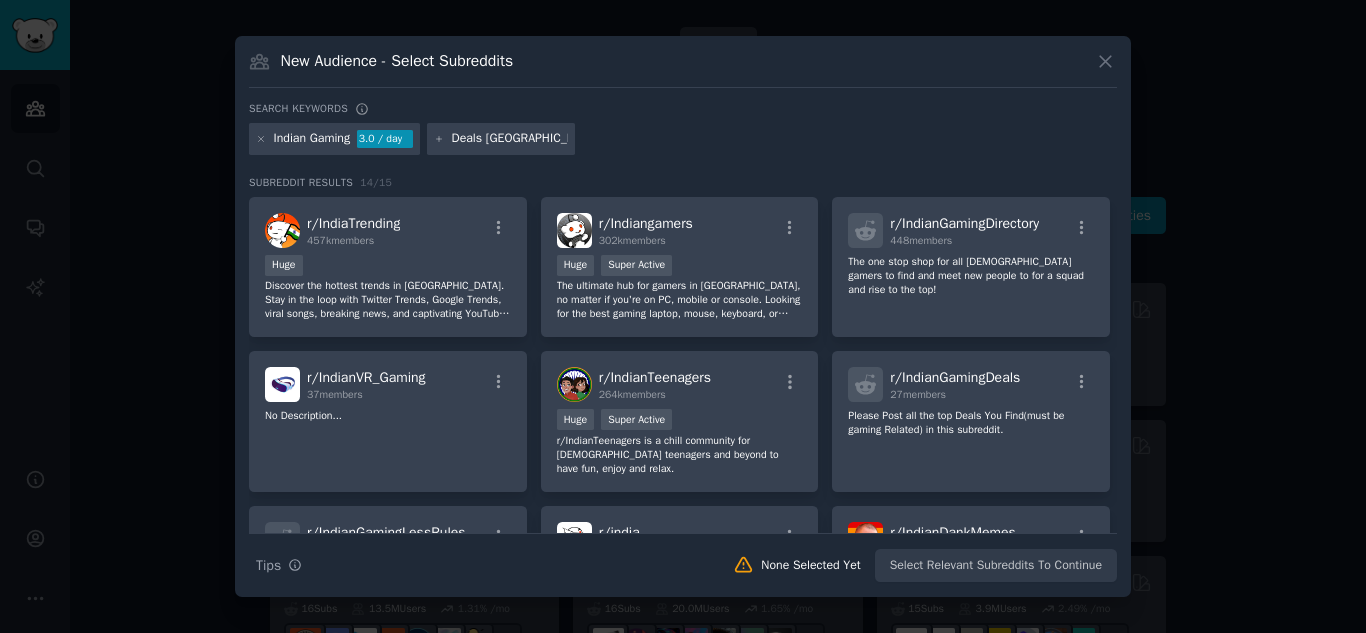 type 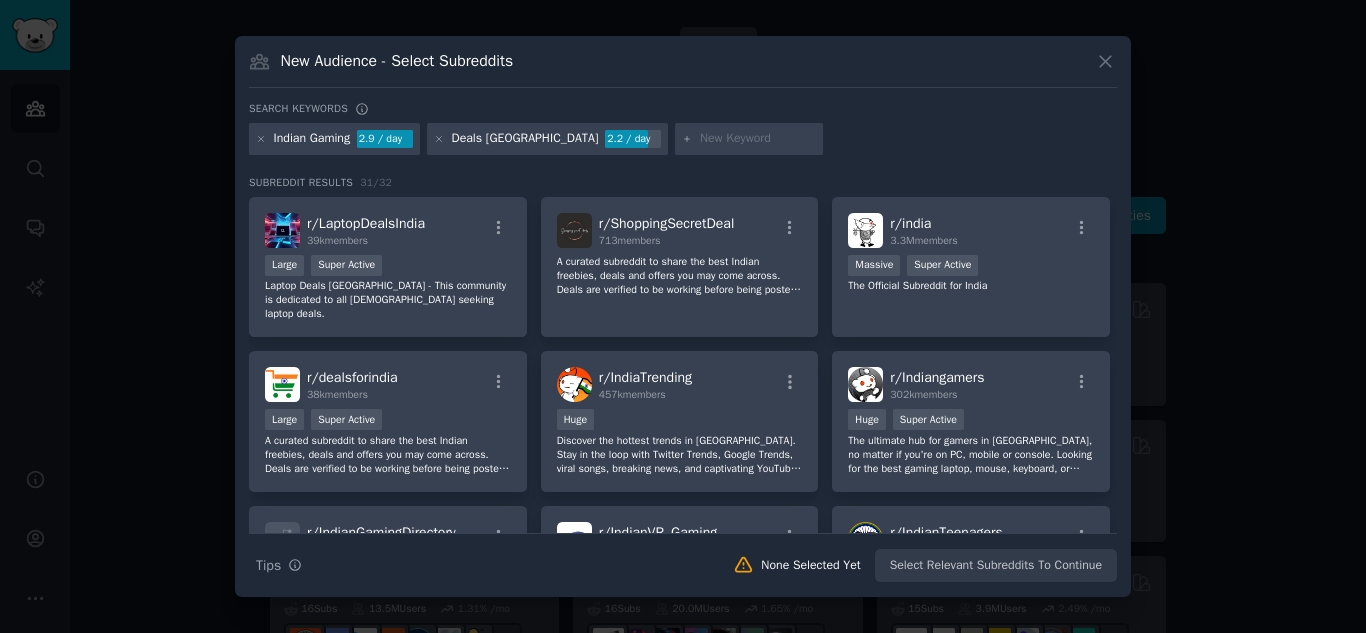 click at bounding box center (758, 139) 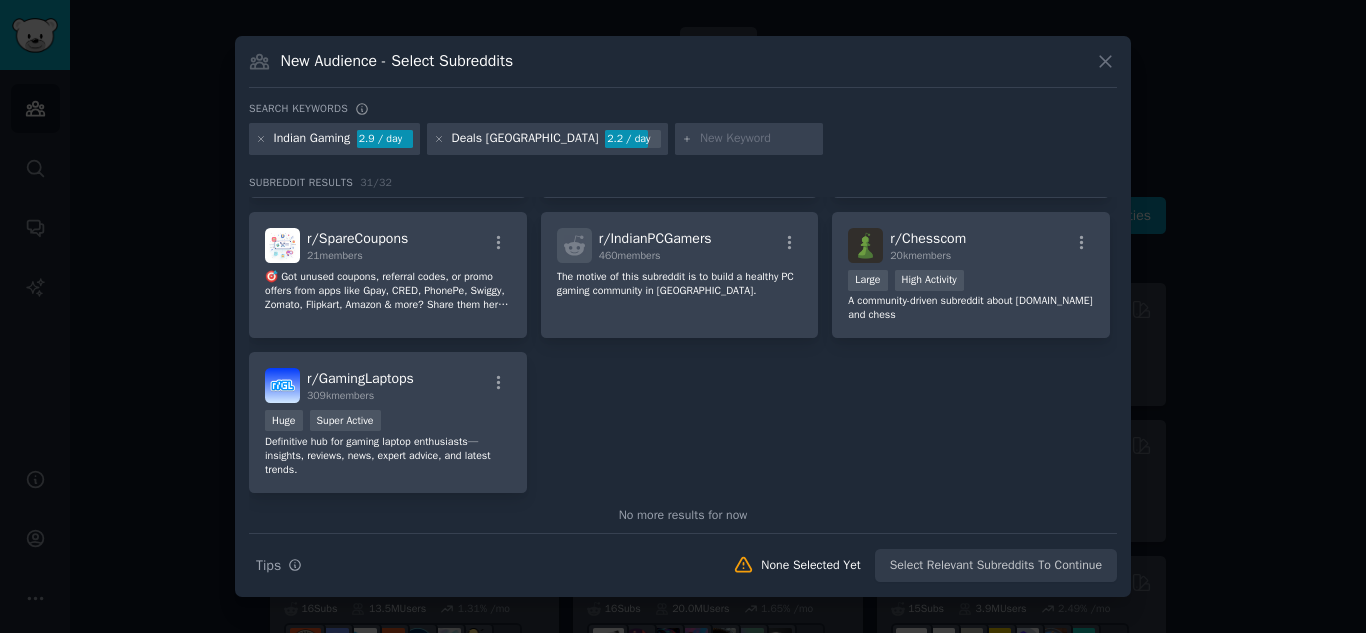 scroll, scrollTop: 1311, scrollLeft: 0, axis: vertical 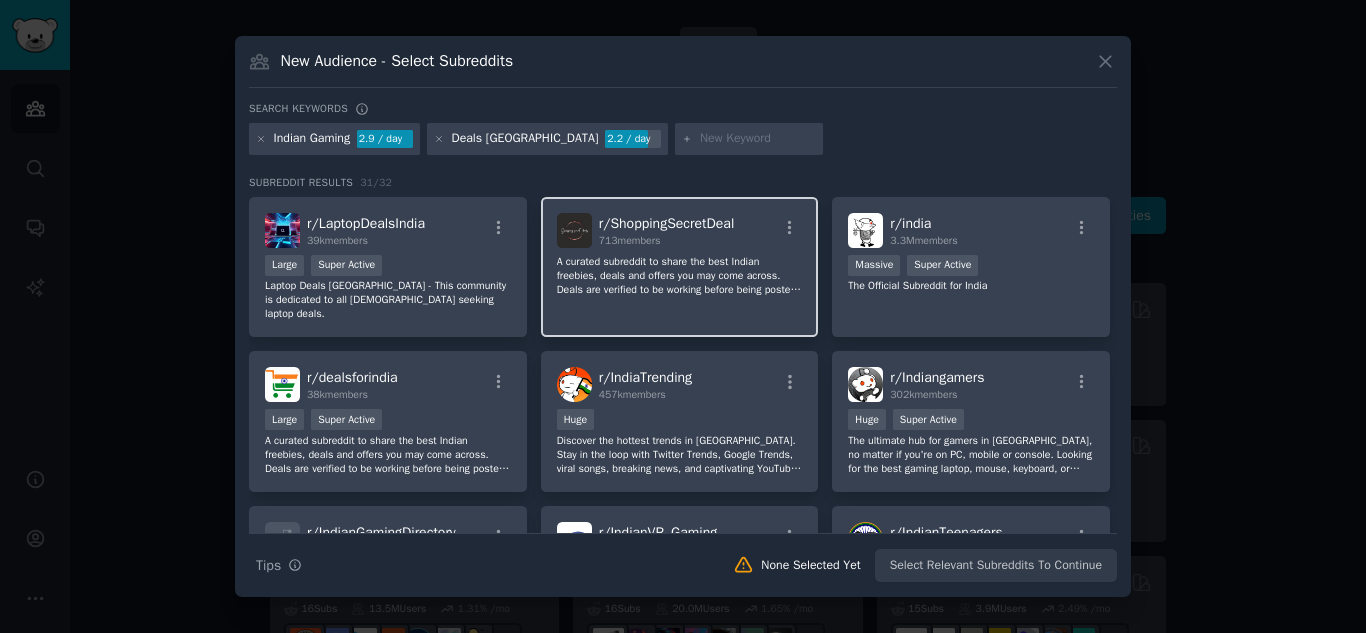 drag, startPoint x: 694, startPoint y: 448, endPoint x: 730, endPoint y: 280, distance: 171.81386 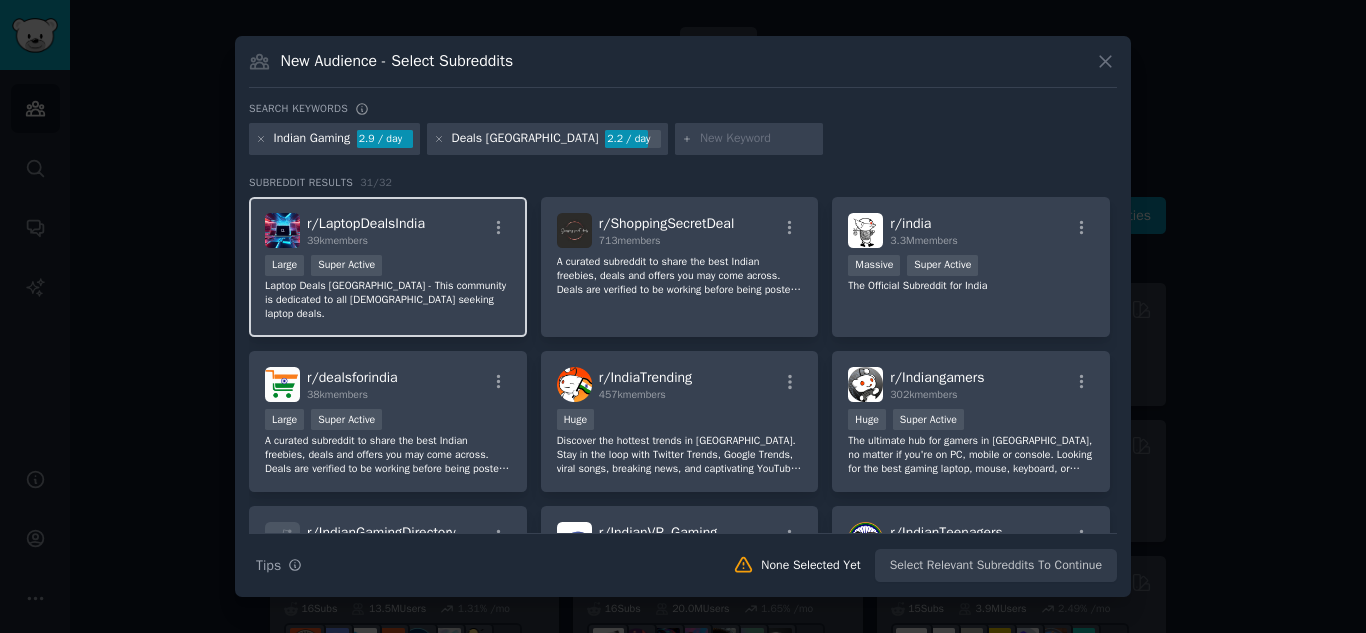 click on "r/ LaptopDealsIndia 39k  members" at bounding box center [388, 230] 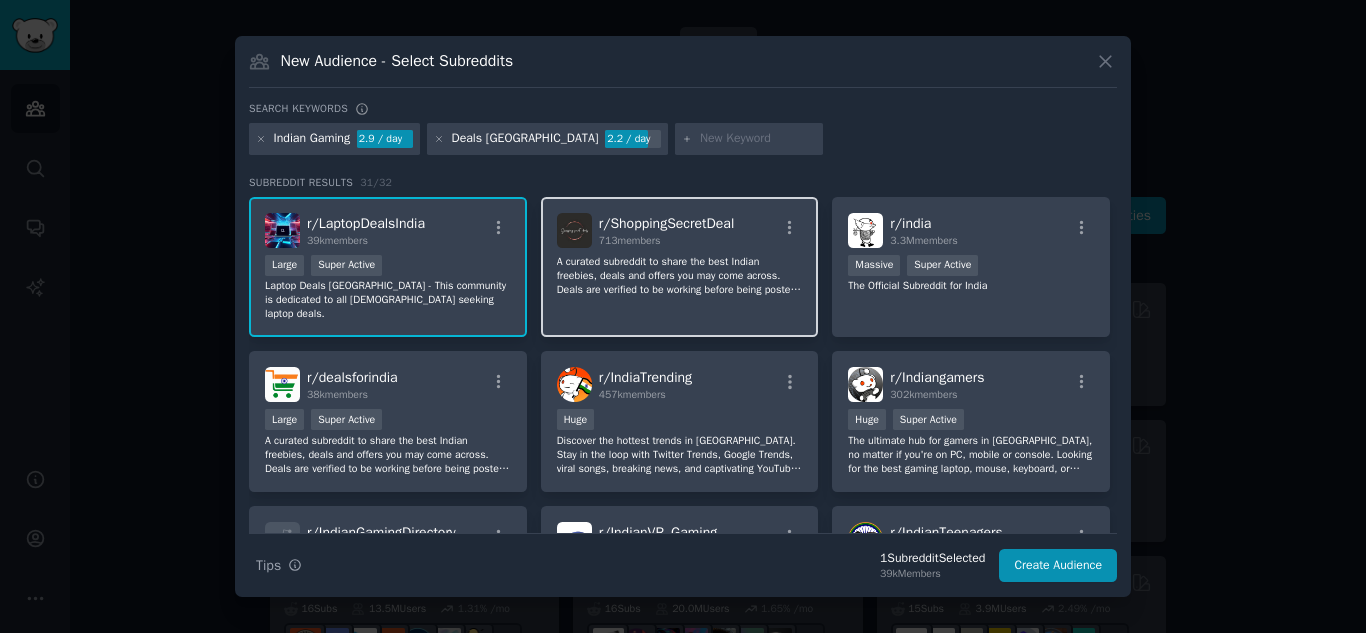 click on "A curated subreddit to share the best Indian freebies, deals and offers you may come across. Deals are verified to be working before being posted here." 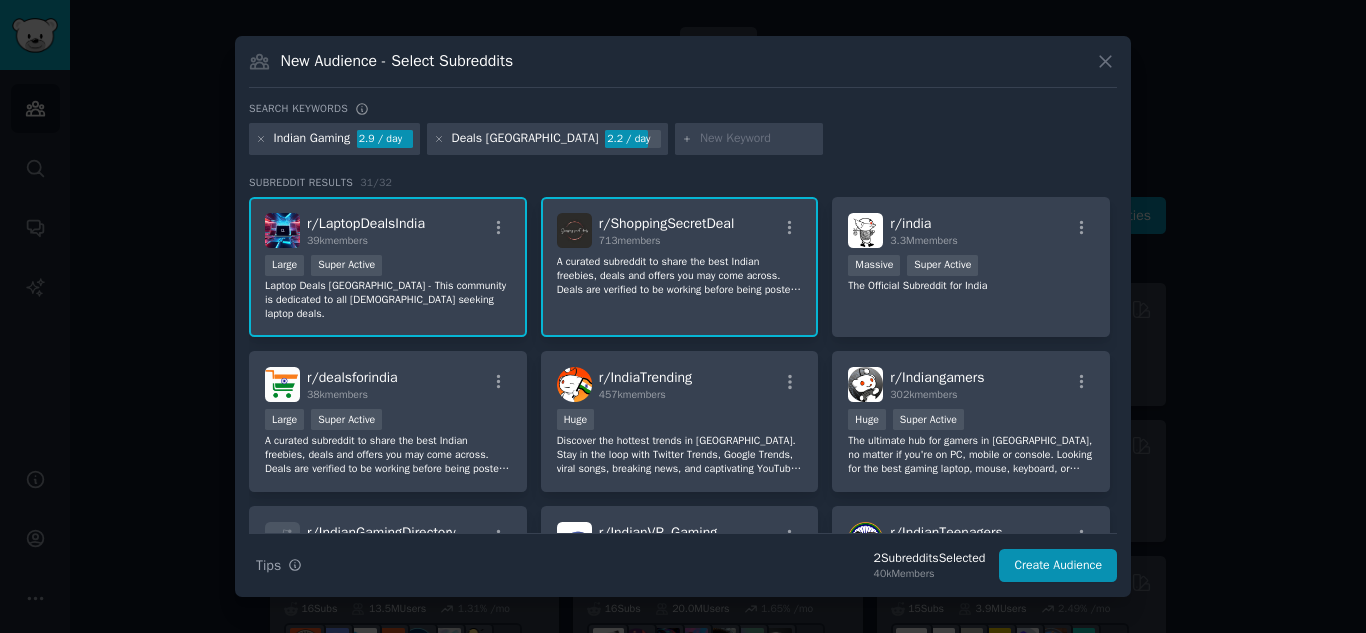 click on "A curated subreddit to share the best Indian freebies, deals and offers you may come across. Deals are verified to be working before being posted here." 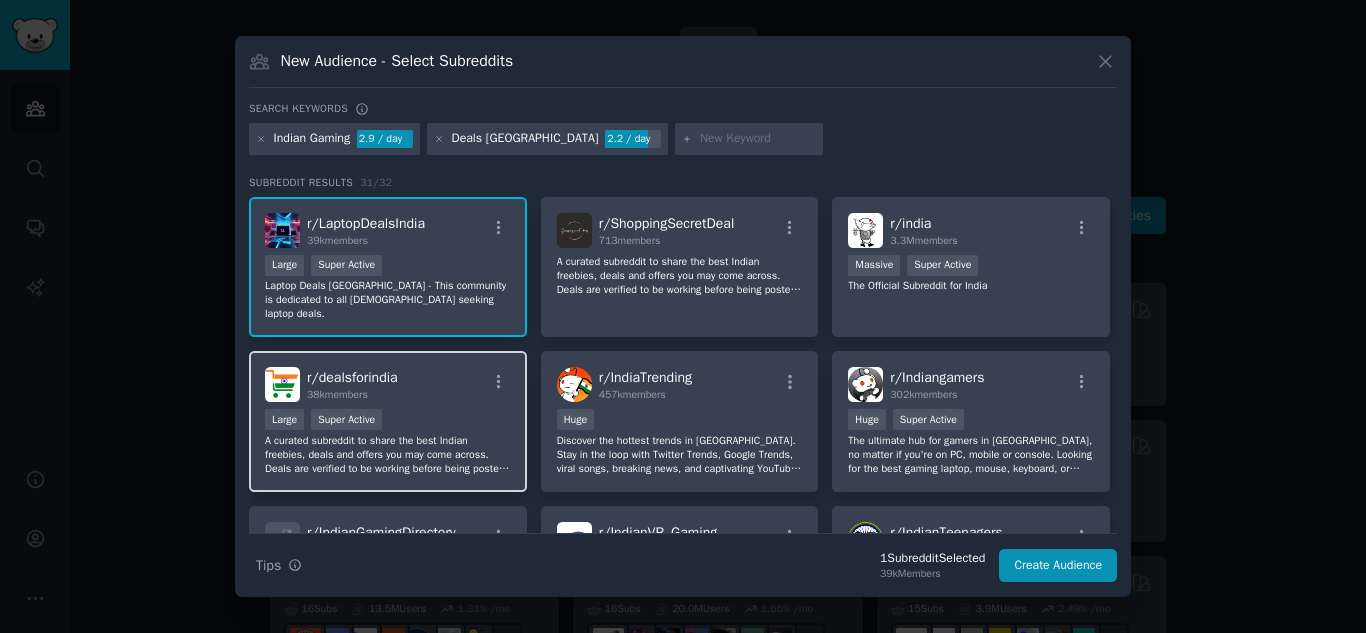 click on "Large Super Active" at bounding box center (388, 421) 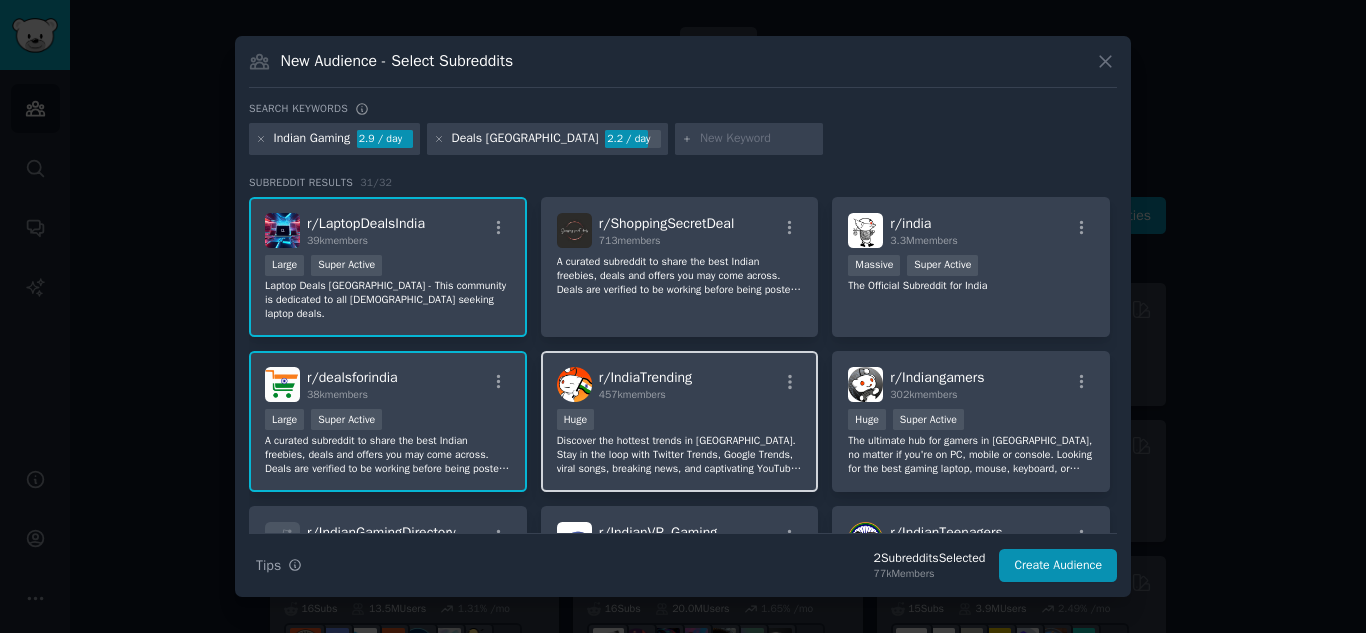 click on "100,000 - 1,000,000 members Huge" at bounding box center [680, 421] 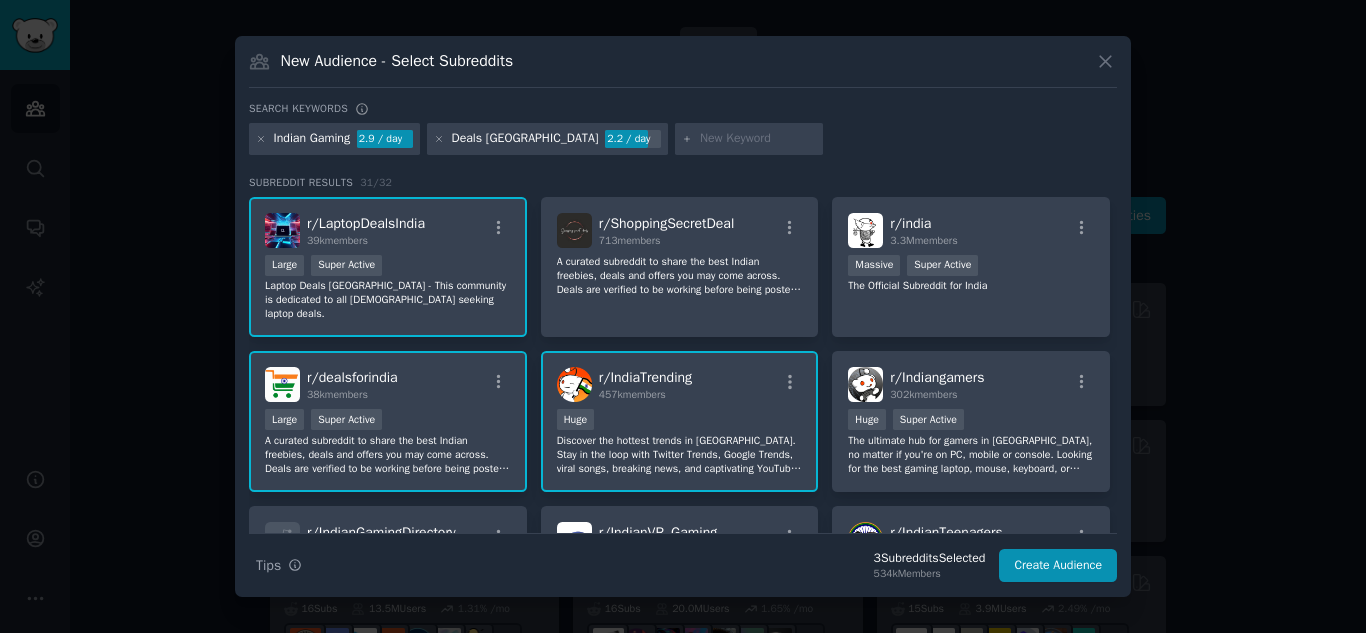 click on "r/ IndiaTrending 457k  members" at bounding box center (680, 384) 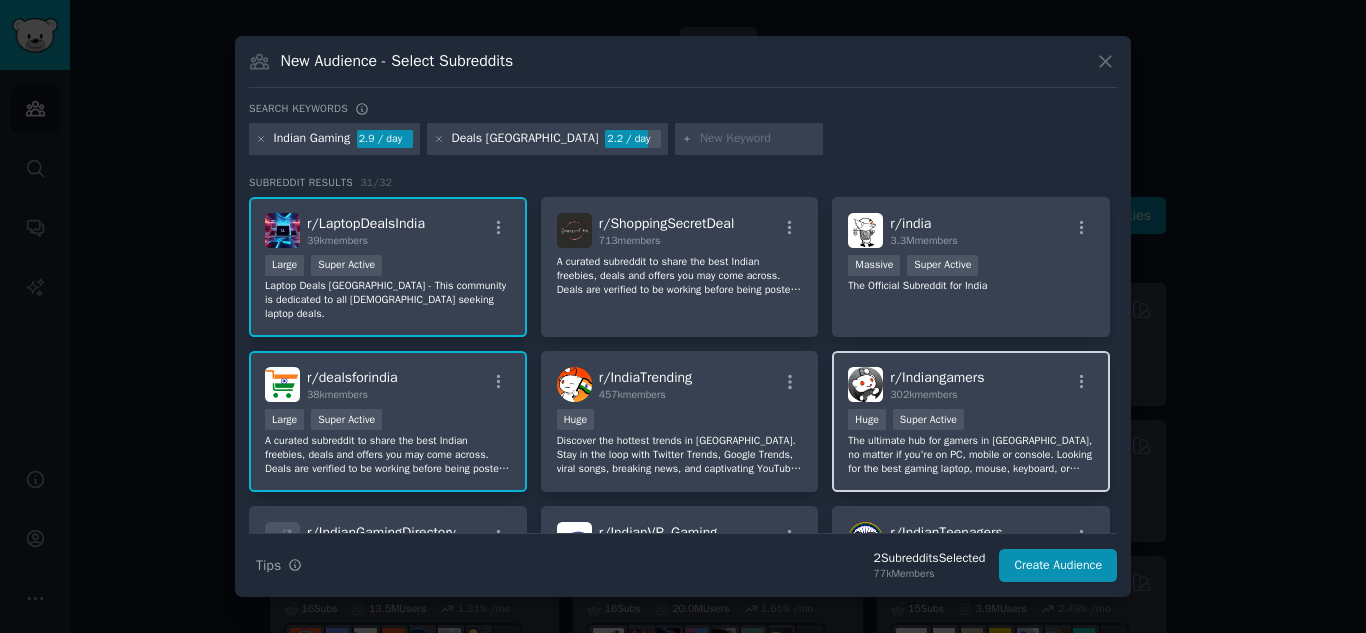 click on "302k  members" at bounding box center [937, 395] 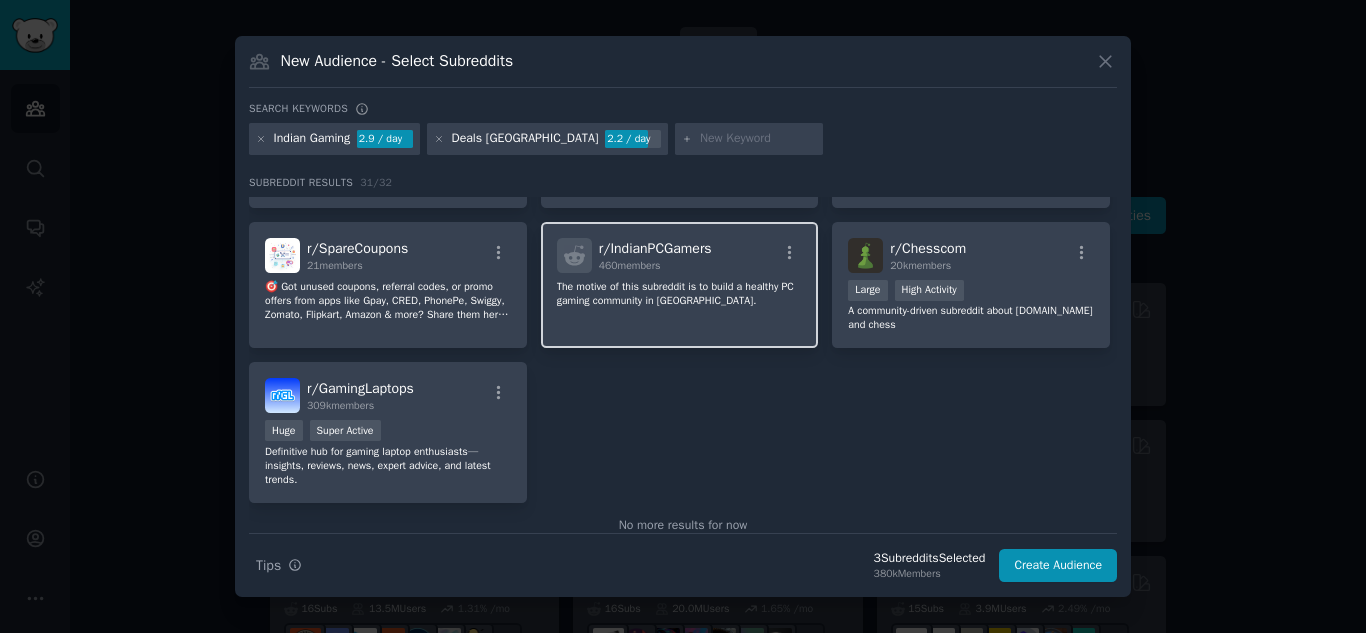 scroll, scrollTop: 1300, scrollLeft: 0, axis: vertical 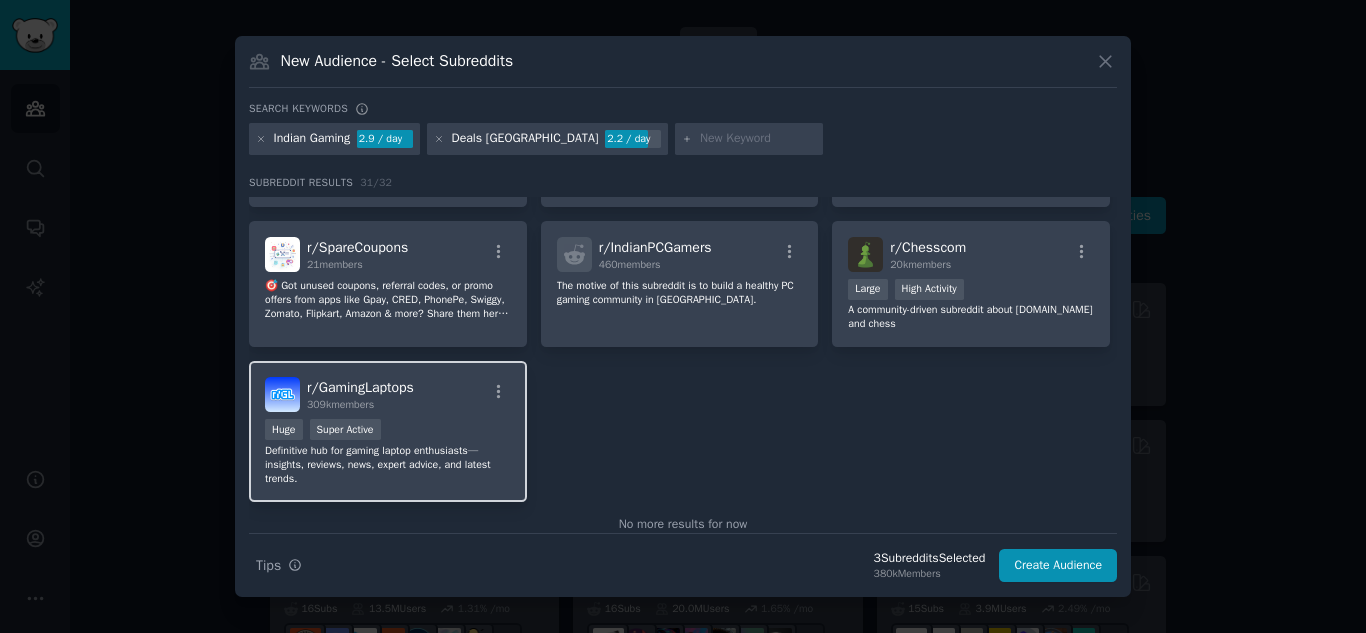 click on "Huge Super Active" at bounding box center (388, 431) 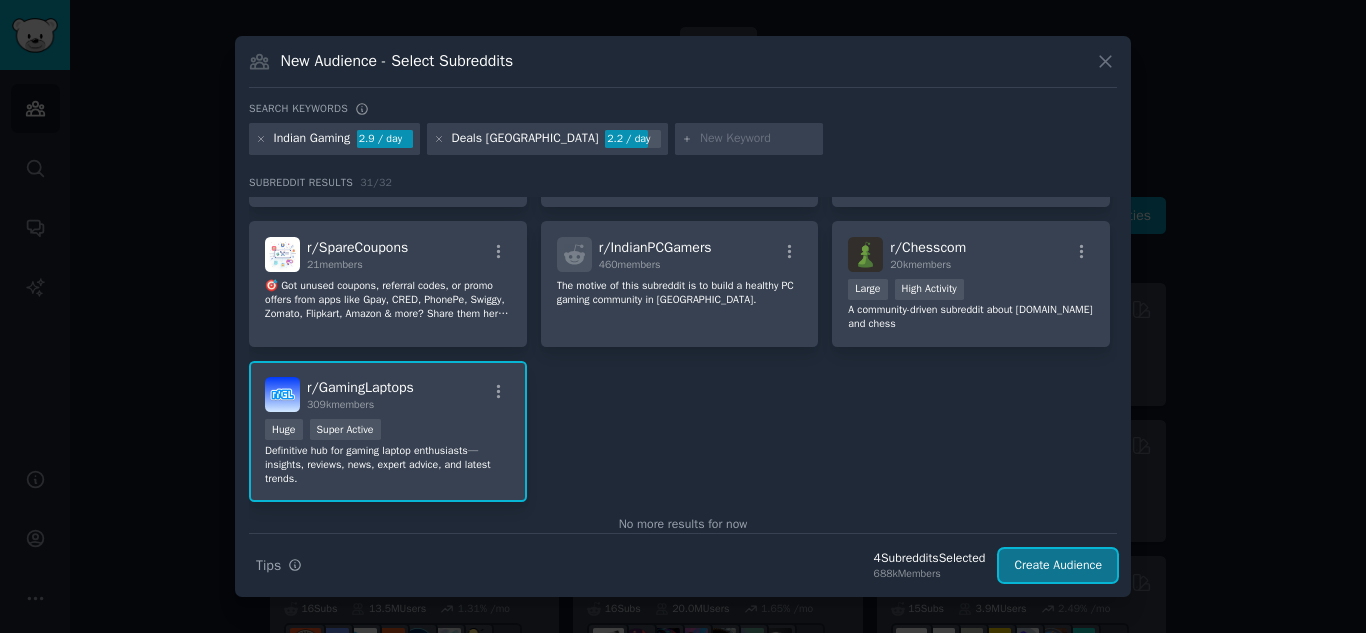 click on "Create Audience" at bounding box center [1058, 566] 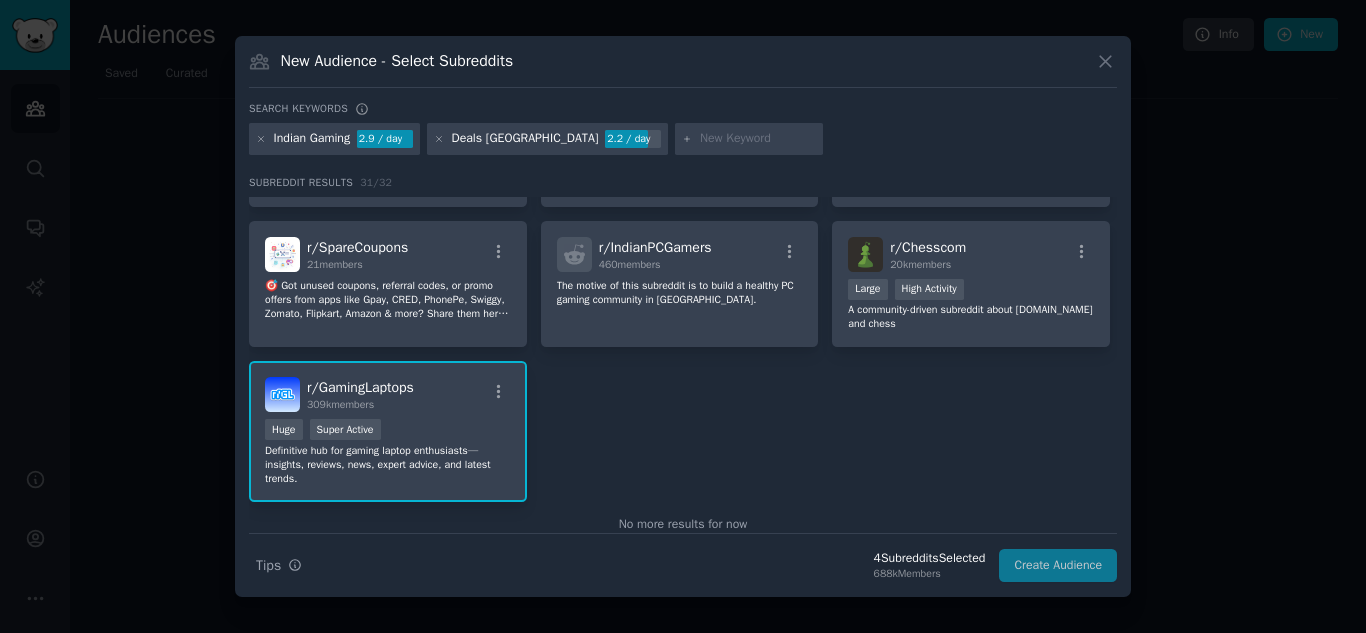 scroll, scrollTop: 0, scrollLeft: 0, axis: both 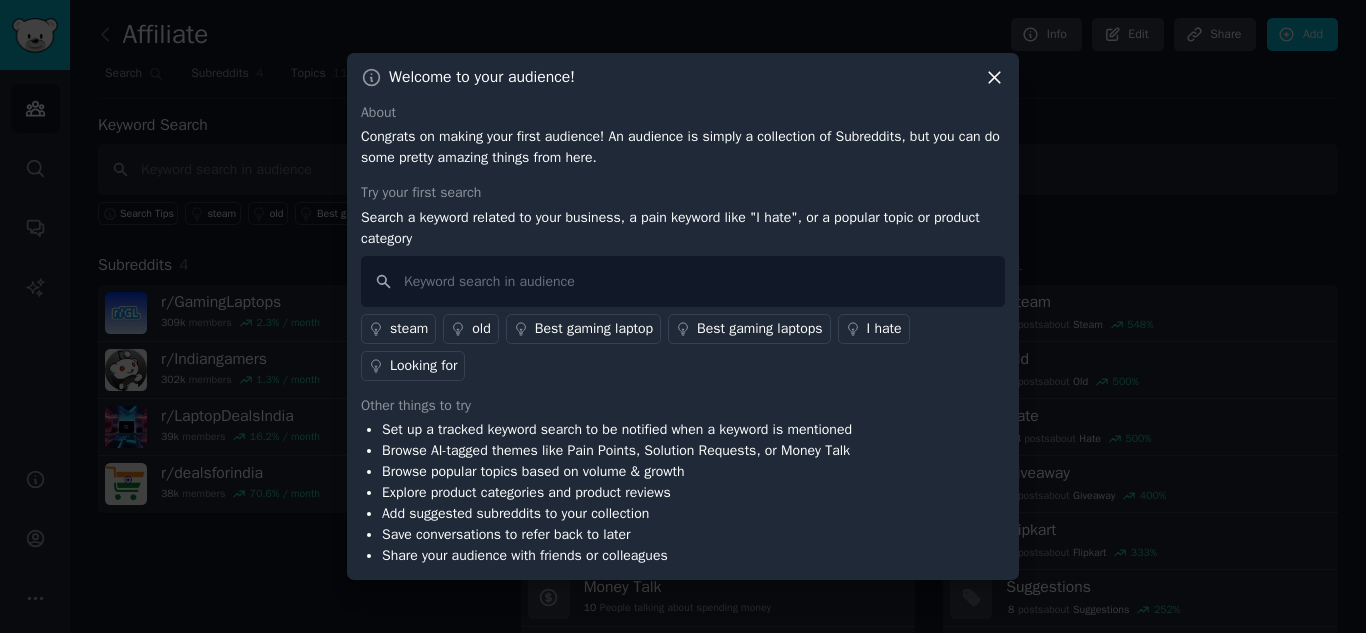 click 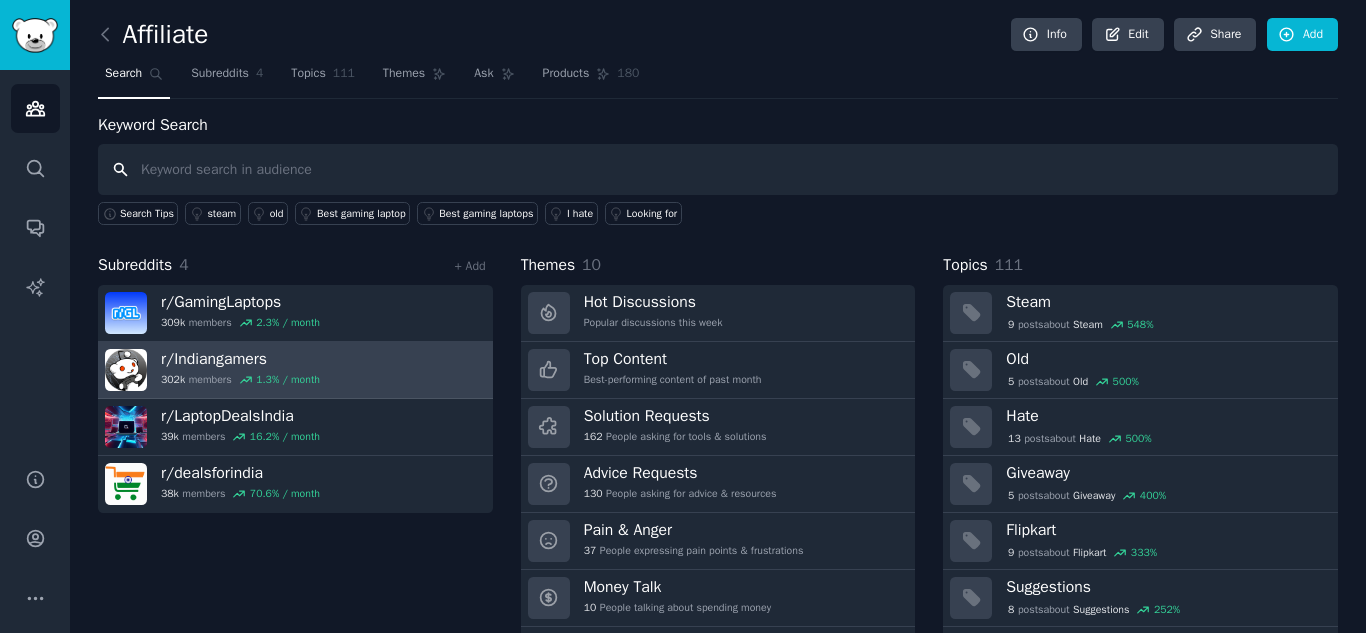 scroll, scrollTop: 57, scrollLeft: 0, axis: vertical 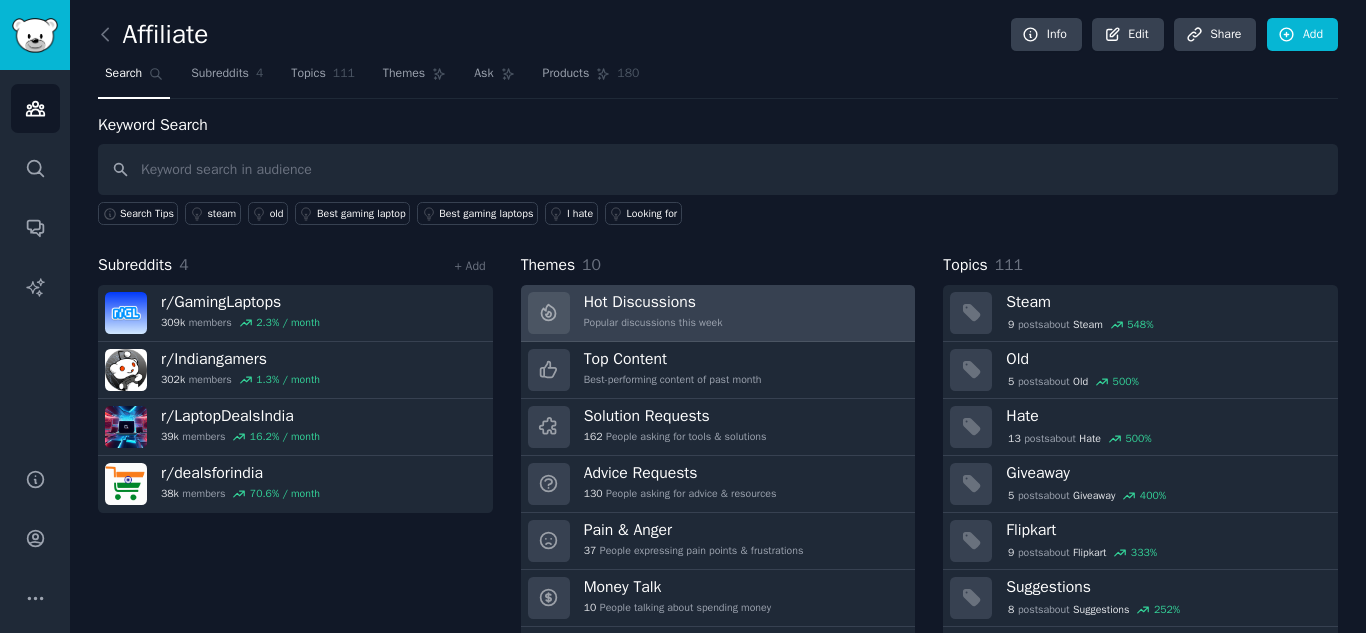 drag, startPoint x: 408, startPoint y: 513, endPoint x: 673, endPoint y: 298, distance: 341.2477 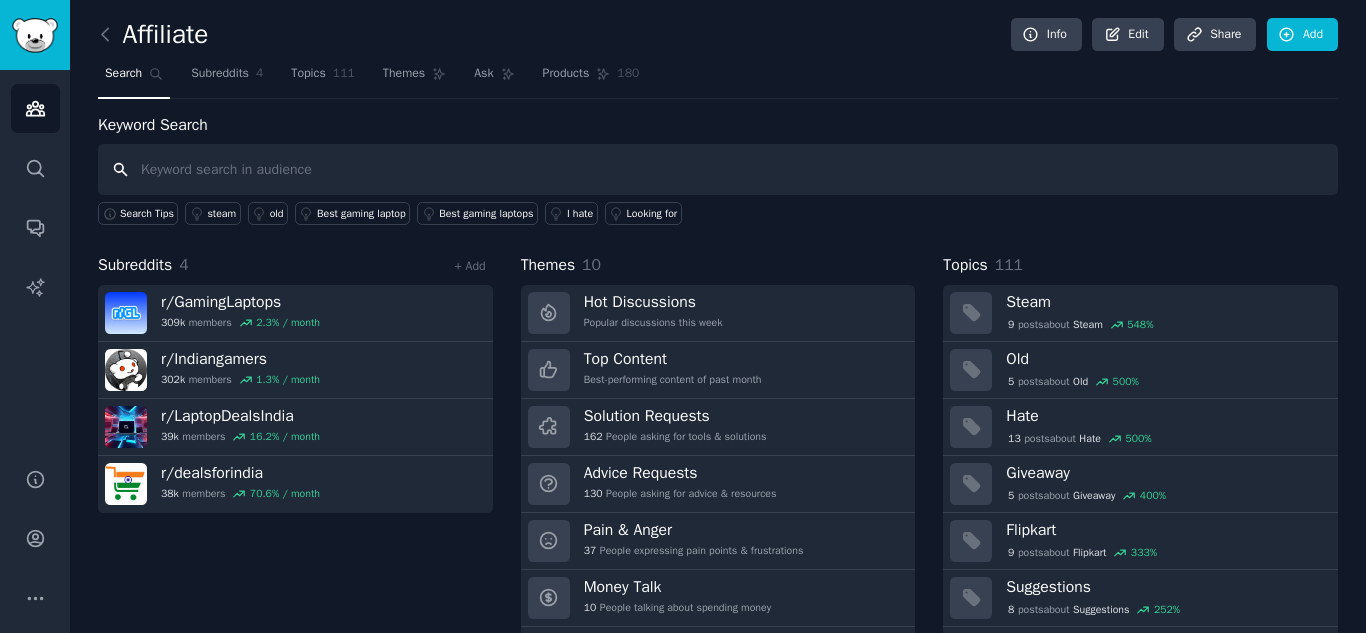 click at bounding box center [718, 169] 